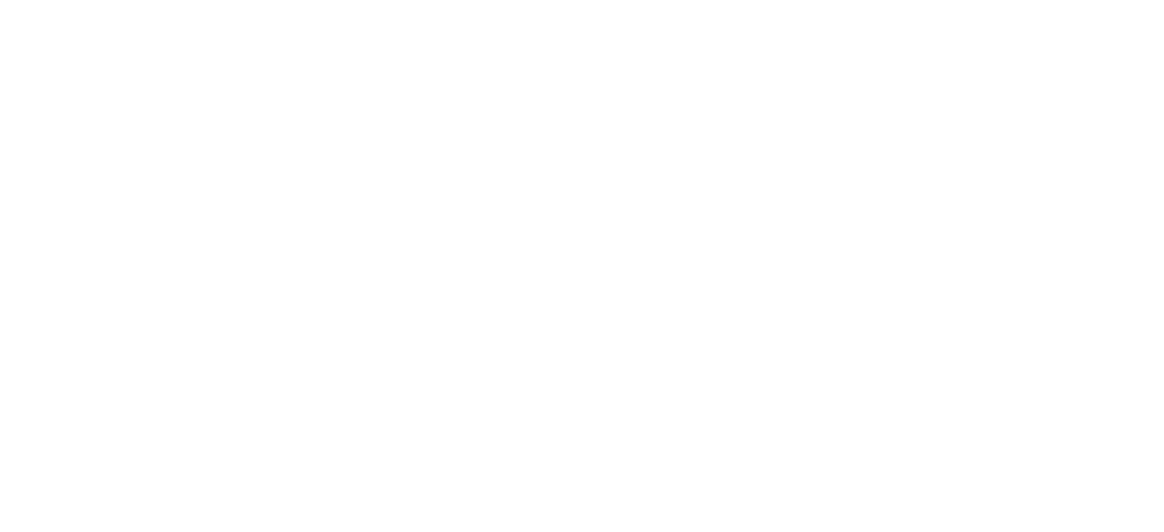 scroll, scrollTop: 0, scrollLeft: 0, axis: both 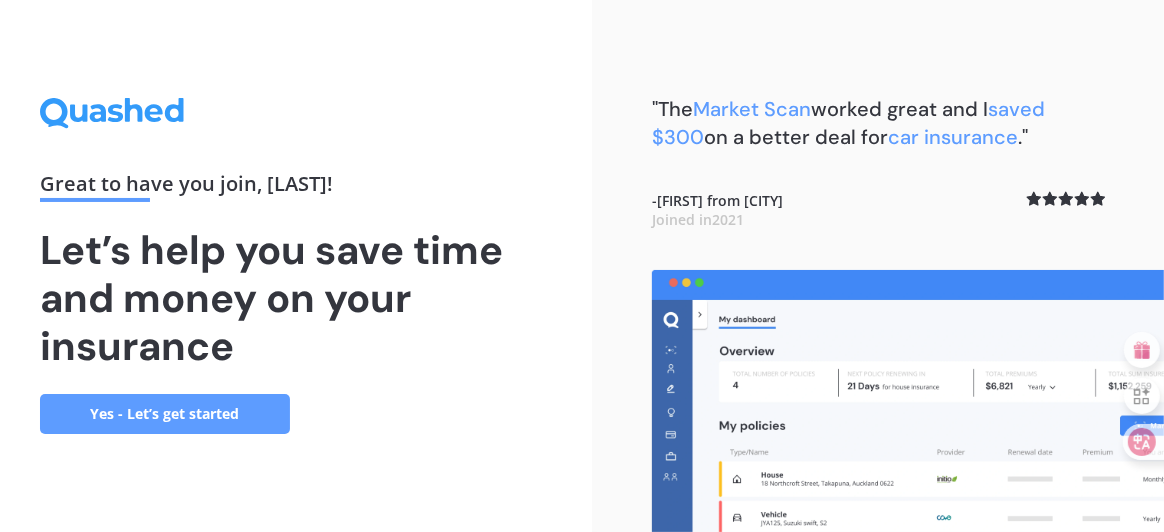 click on "Yes - Let’s get started" at bounding box center [165, 414] 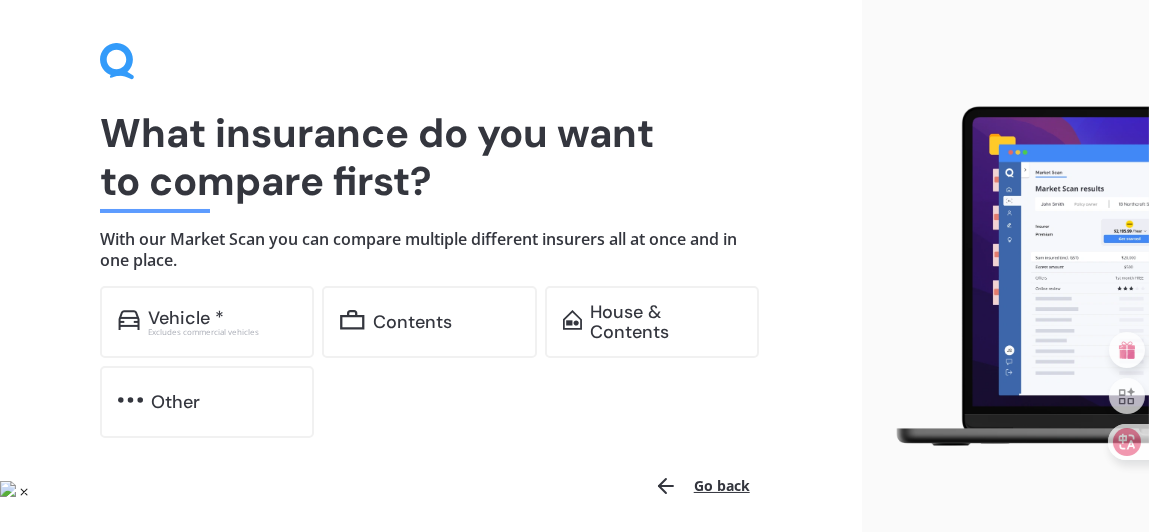 scroll, scrollTop: 135, scrollLeft: 0, axis: vertical 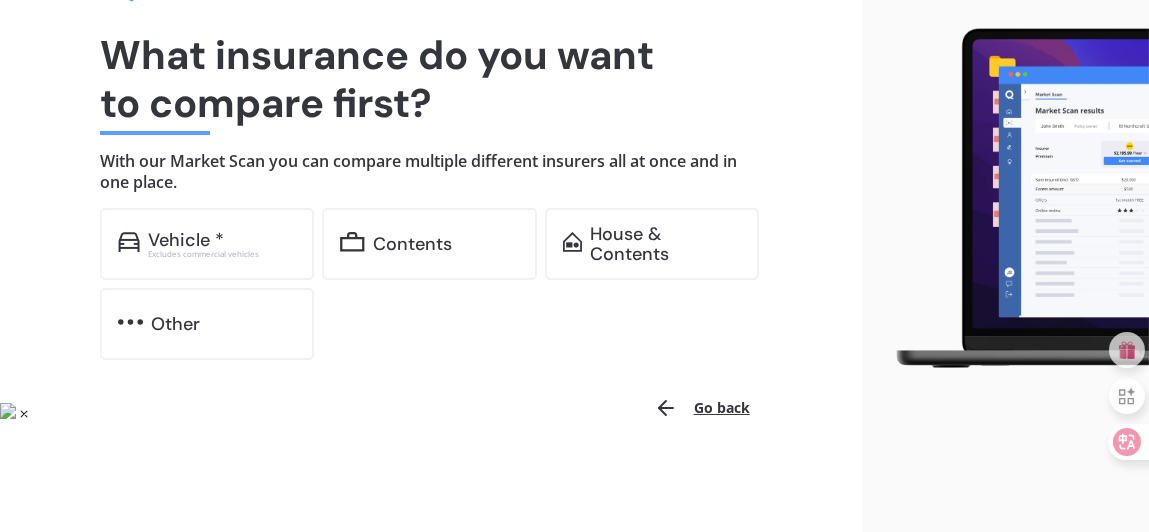 click on "Go back" at bounding box center (702, 408) 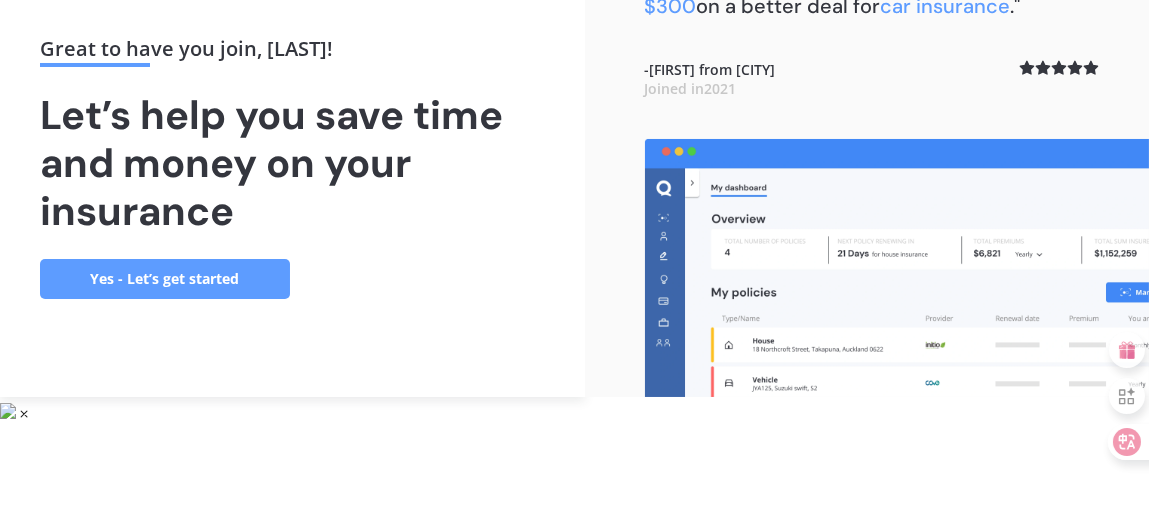 scroll, scrollTop: 0, scrollLeft: 0, axis: both 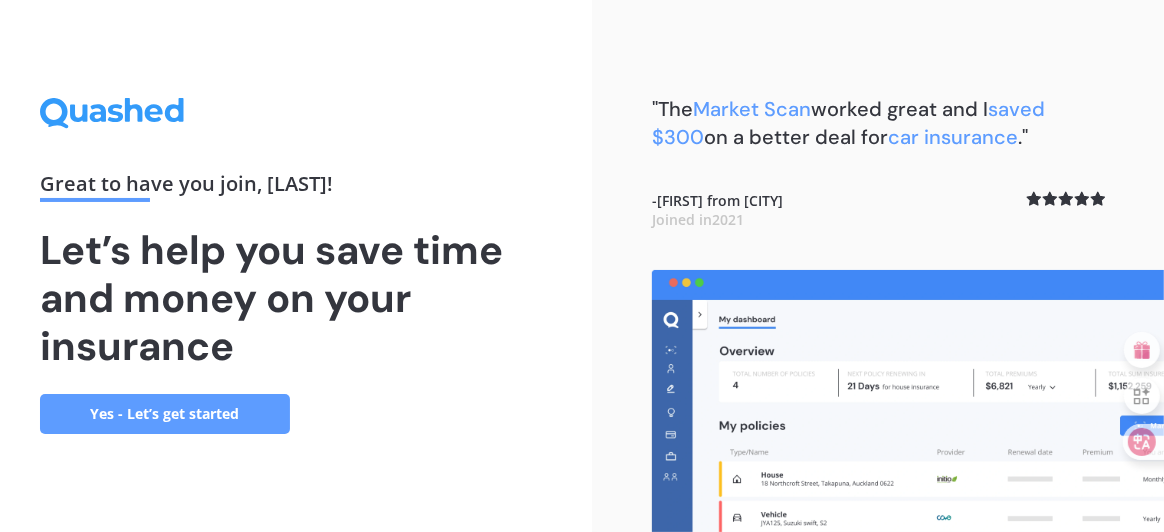 click on "Yes - Let’s get started" at bounding box center [165, 414] 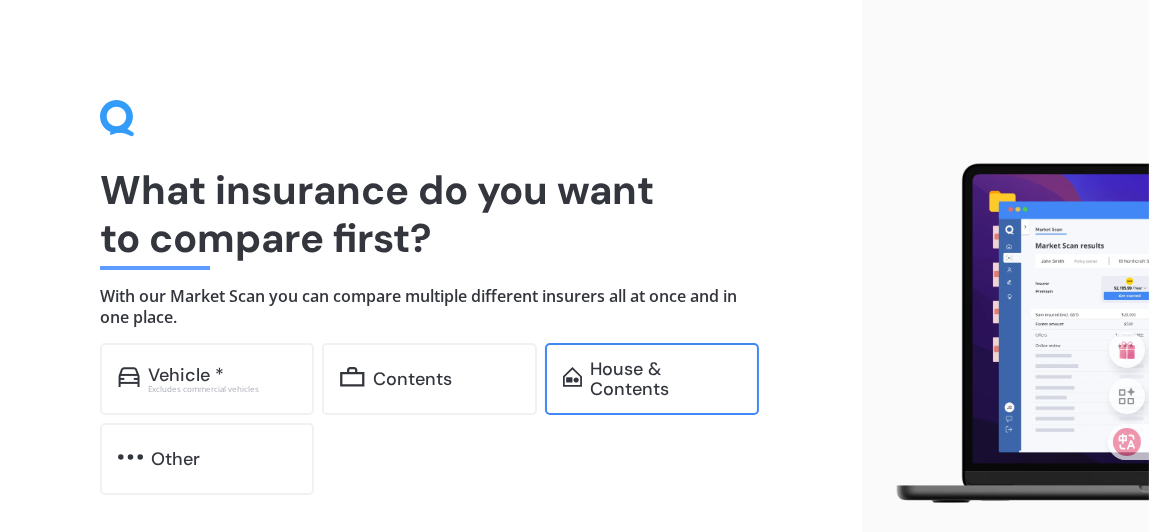 scroll, scrollTop: 135, scrollLeft: 0, axis: vertical 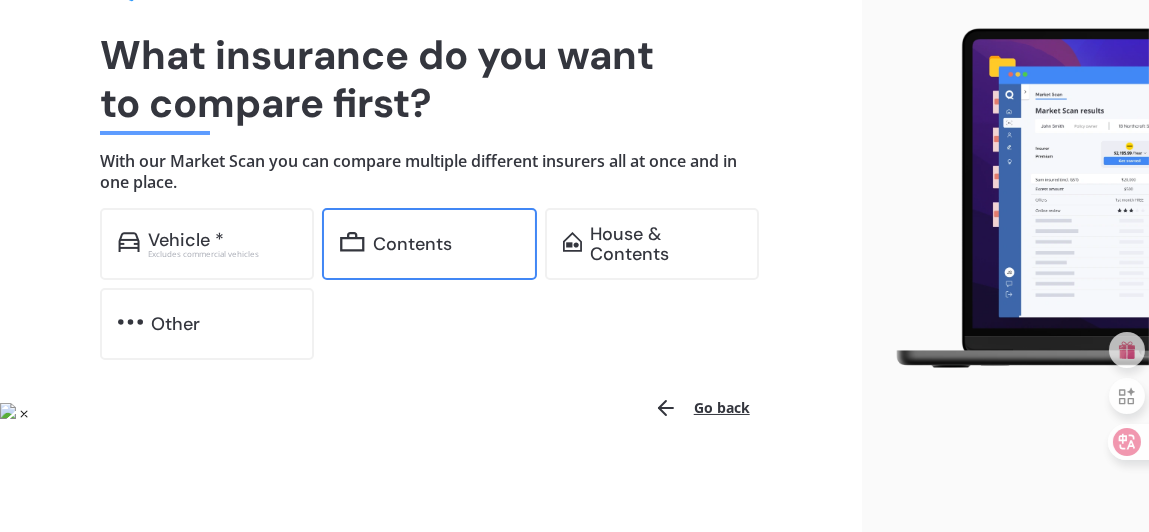 click on "Contents" at bounding box center [412, 244] 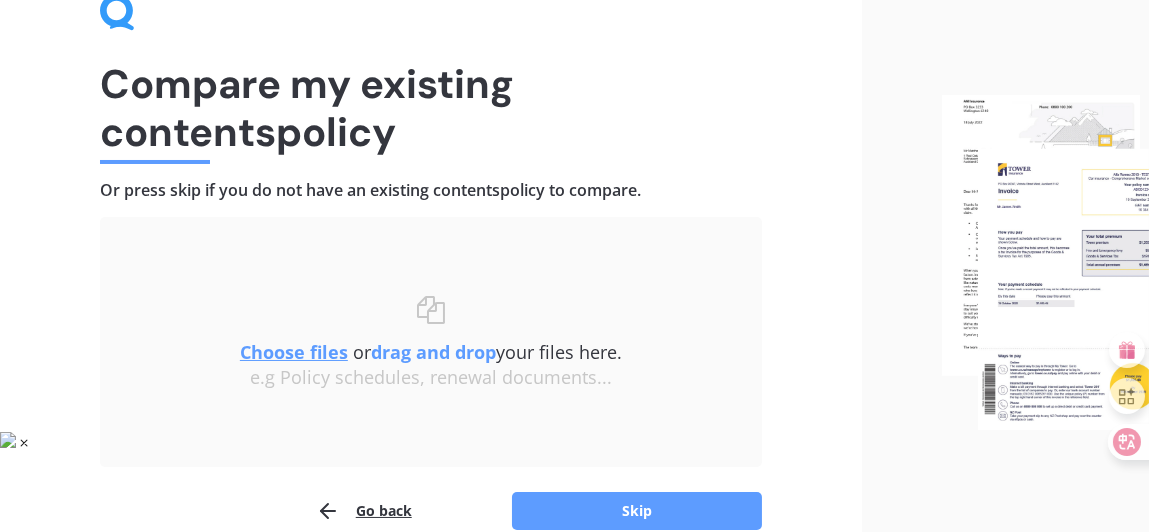 scroll, scrollTop: 204, scrollLeft: 0, axis: vertical 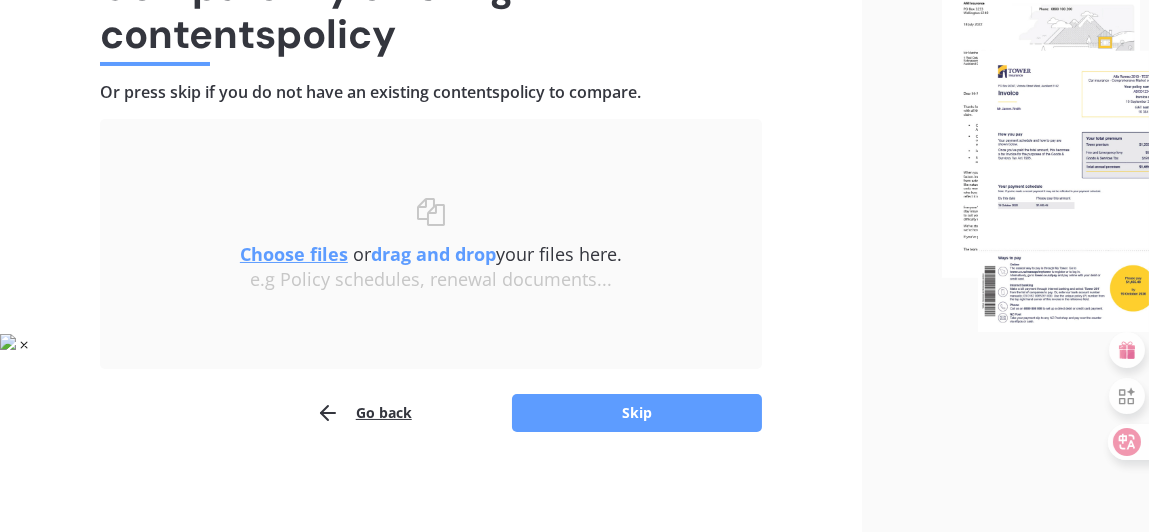 click on "Choose files" at bounding box center [294, 254] 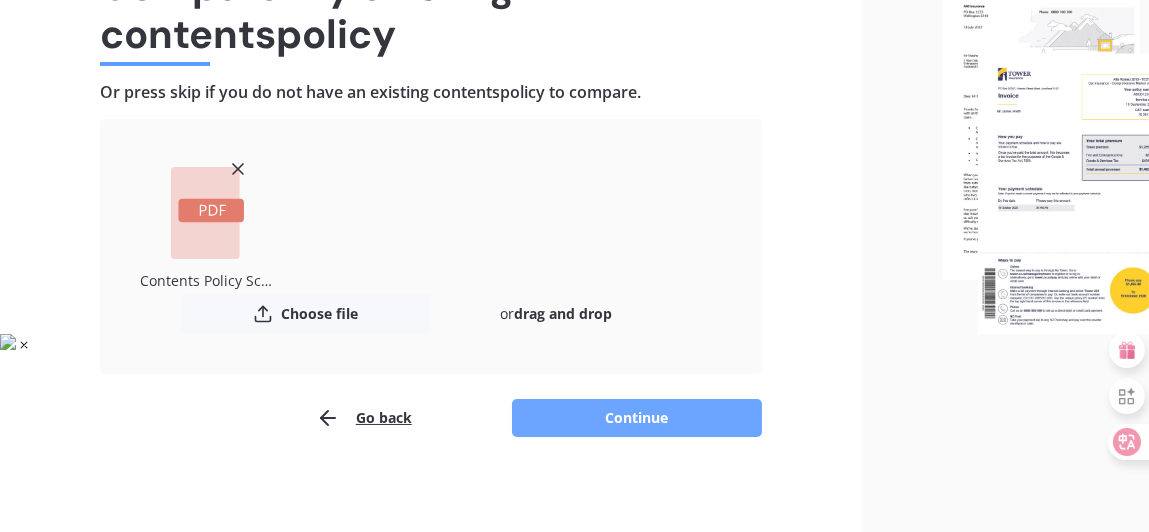 click on "Continue" at bounding box center [637, 418] 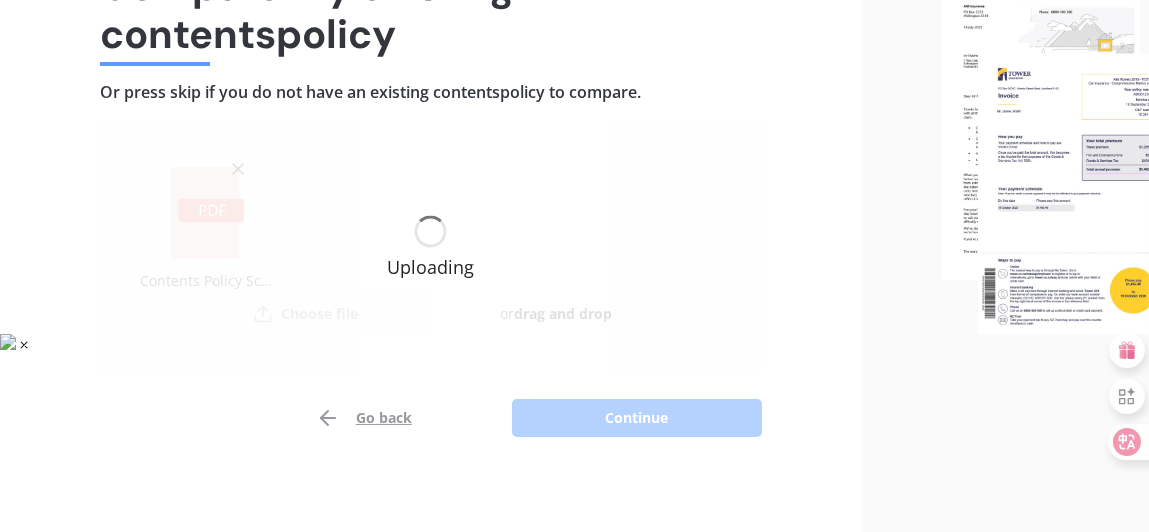 scroll, scrollTop: 155, scrollLeft: 0, axis: vertical 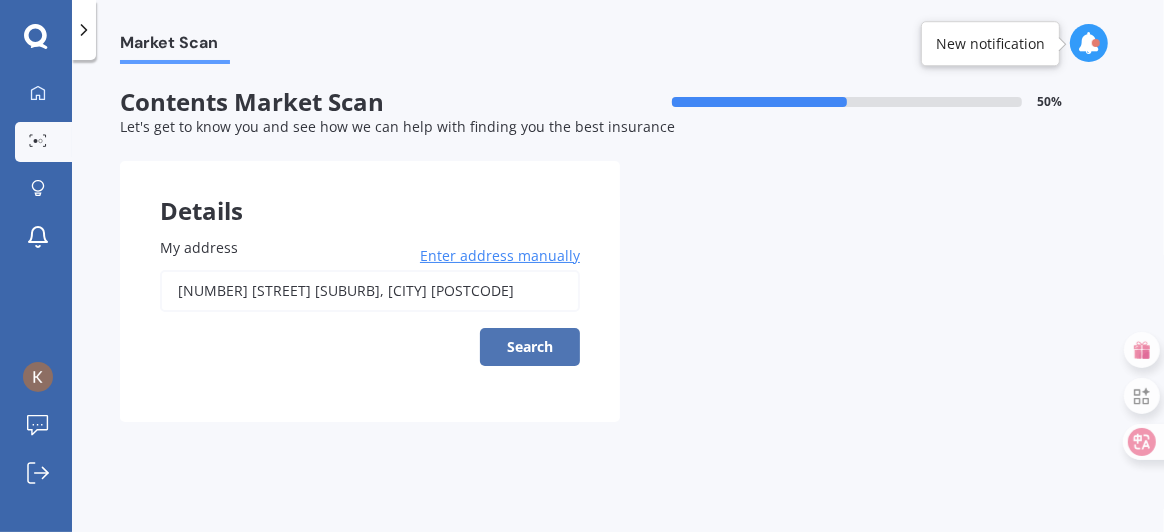 click on "Search" at bounding box center [530, 347] 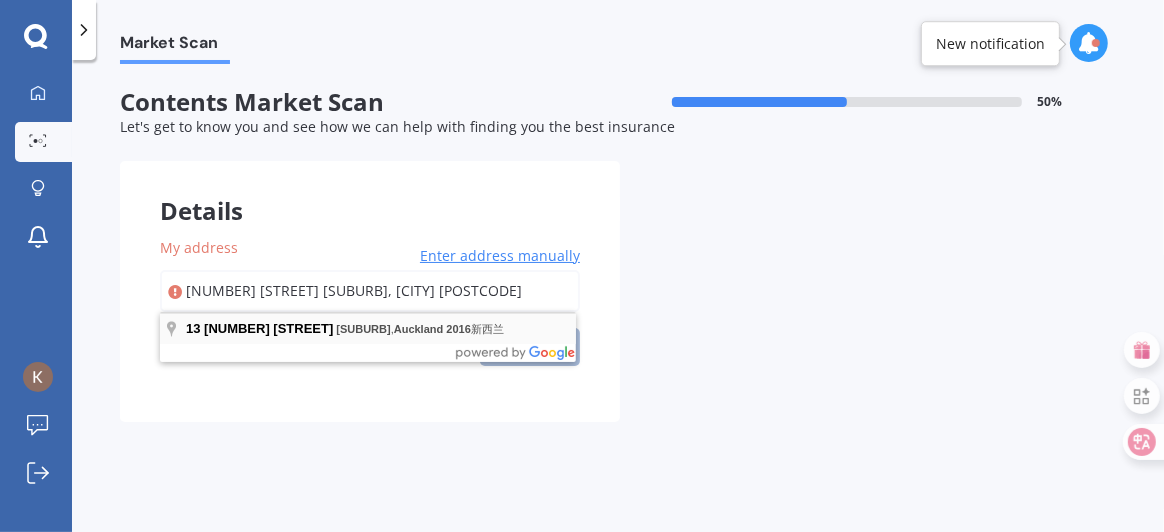 type on "[NUMBER] [STREET], [SUBURB], [CITY] [POSTCODE]" 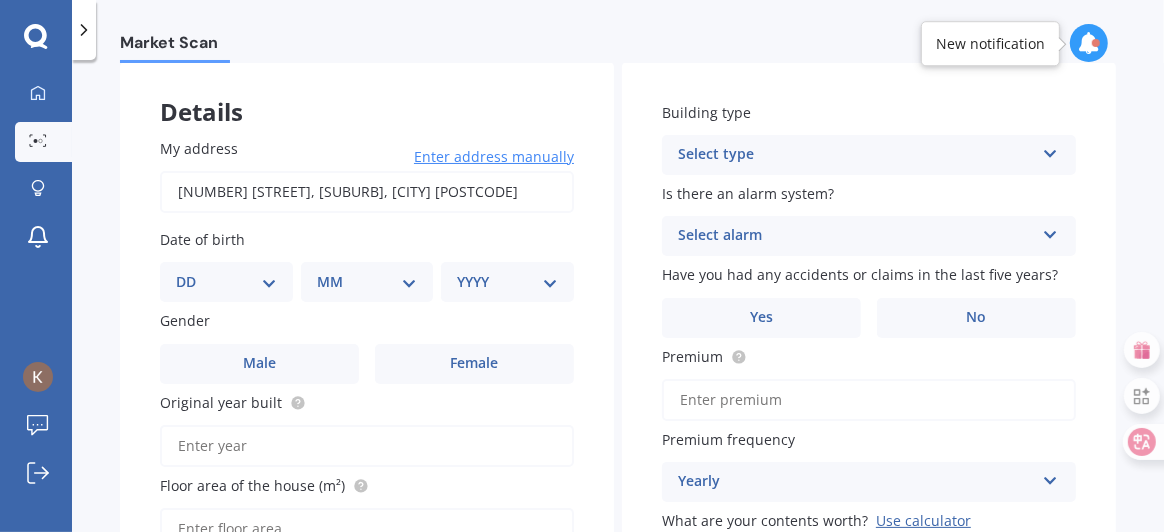 scroll, scrollTop: 199, scrollLeft: 0, axis: vertical 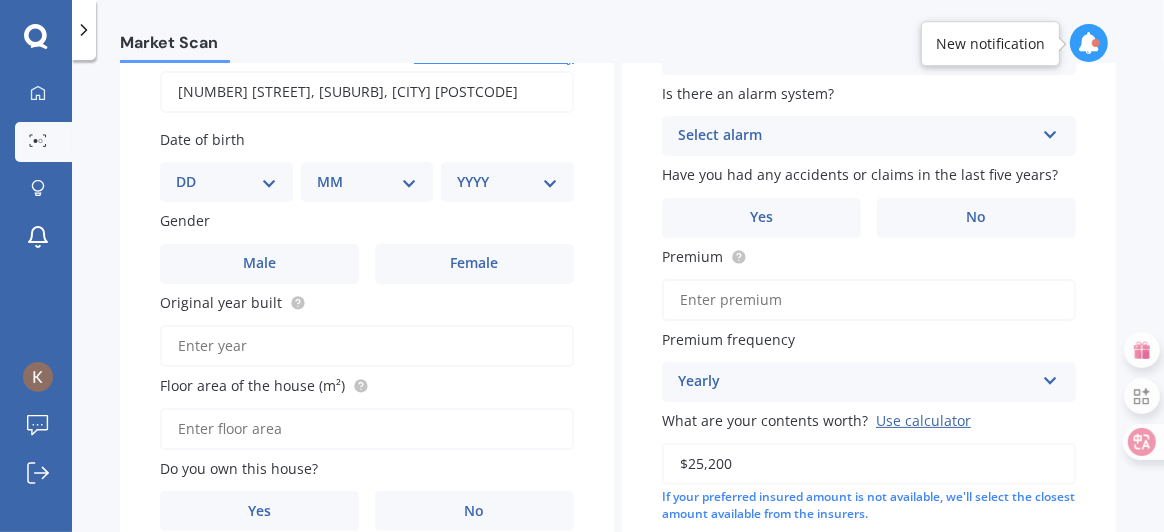 click on "DD 01 02 03 04 05 06 07 08 09 10 11 12 13 14 15 16 17 18 19 20 21 22 23 24 25 26 27 28 29 30 31" at bounding box center [226, 182] 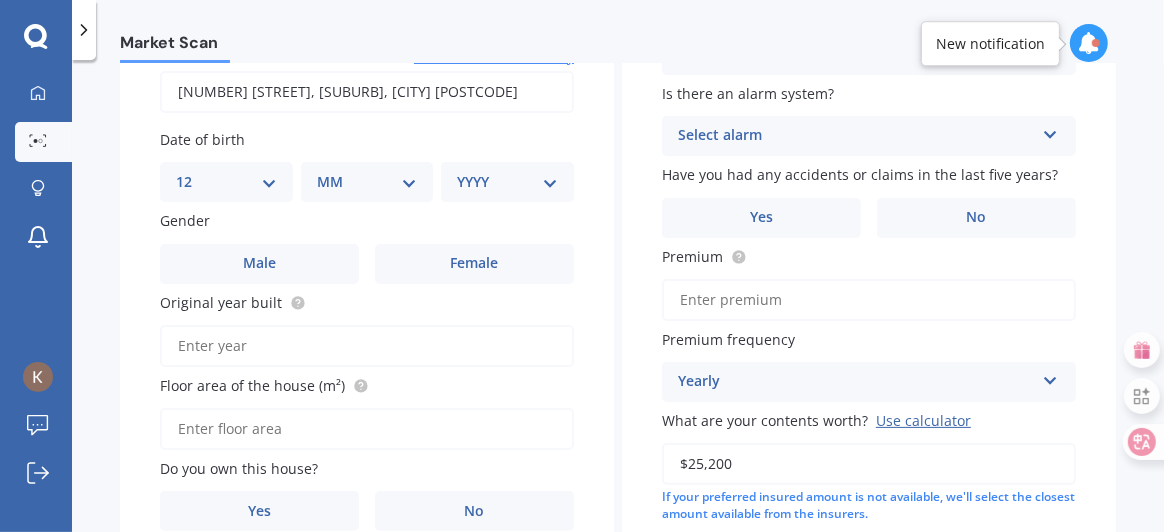 click on "DD 01 02 03 04 05 06 07 08 09 10 11 12 13 14 15 16 17 18 19 20 21 22 23 24 25 26 27 28 29 30 31" at bounding box center (226, 182) 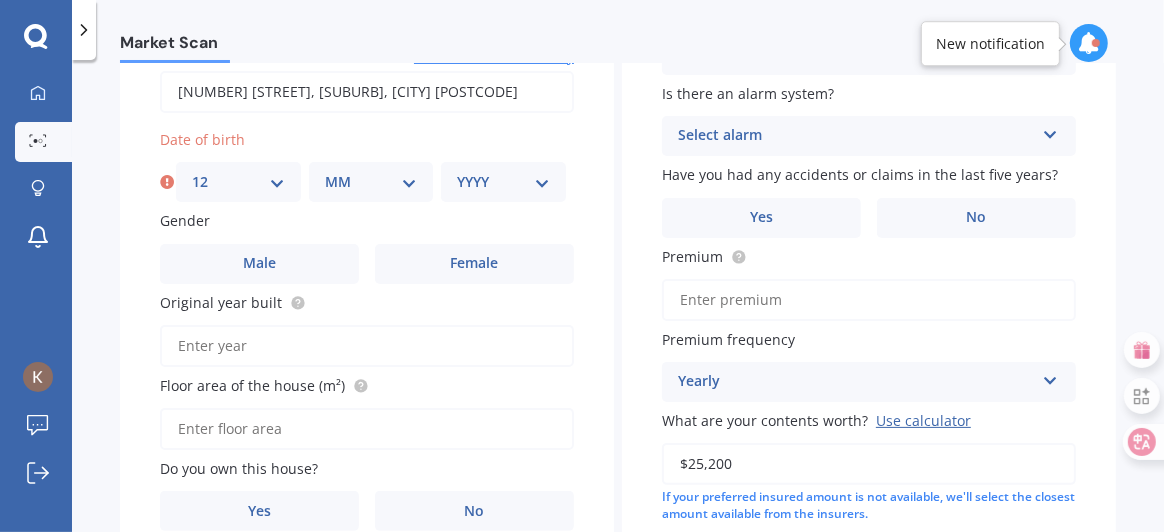 click on "MM 01 02 03 04 05 06 07 08 09 10 11 12" at bounding box center [371, 182] 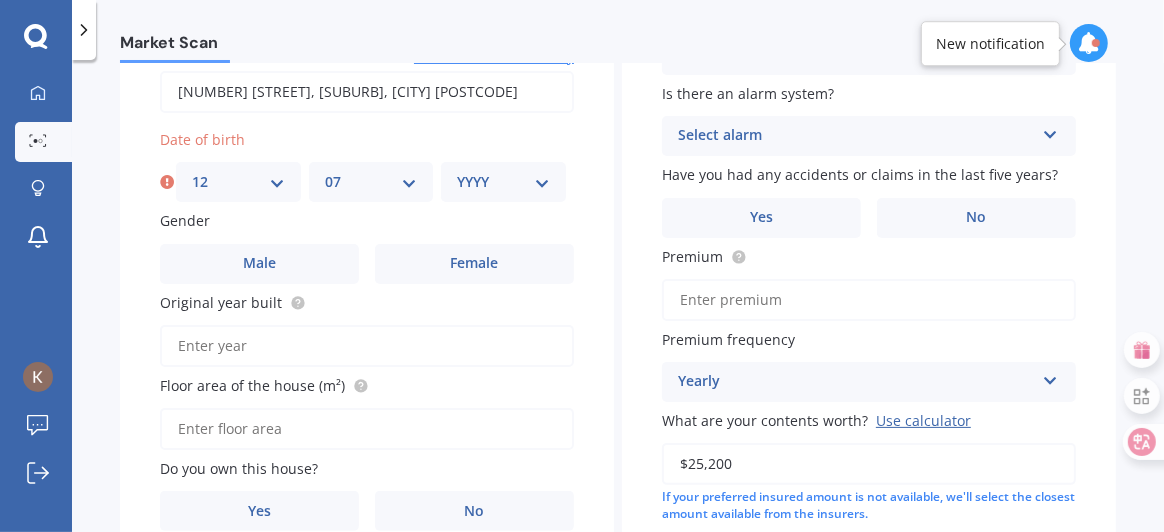 click on "MM 01 02 03 04 05 06 07 08 09 10 11 12" at bounding box center (371, 182) 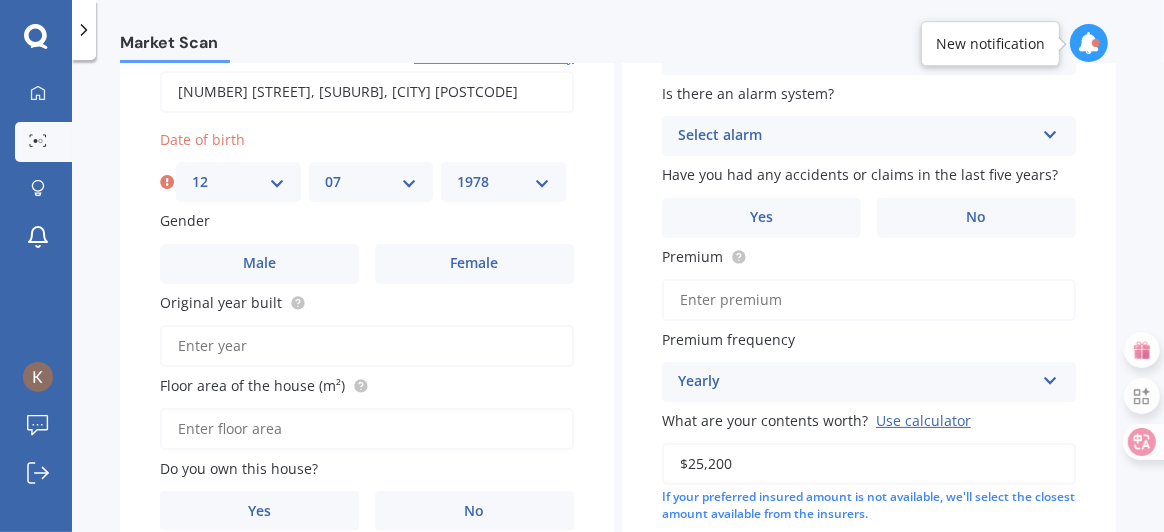 click on "YYYY 2009 2008 2007 2006 2005 2004 2003 2002 2001 2000 1999 1998 1997 1996 1995 1994 1993 1992 1991 1990 1989 1988 1987 1986 1985 1984 1983 1982 1981 1980 1979 1978 1977 1976 1975 1974 1973 1972 1971 1970 1969 1968 1967 1966 1965 1964 1963 1962 1961 1960 1959 1958 1957 1956 1955 1954 1953 1952 1951 1950 1949 1948 1947 1946 1945 1944 1943 1942 1941 1940 1939 1938 1937 1936 1935 1934 1933 1932 1931 1930 1929 1928 1927 1926 1925 1924 1923 1922 1921 1920 1919 1918 1917 1916 1915 1914 1913 1912 1911 1910" at bounding box center (503, 182) 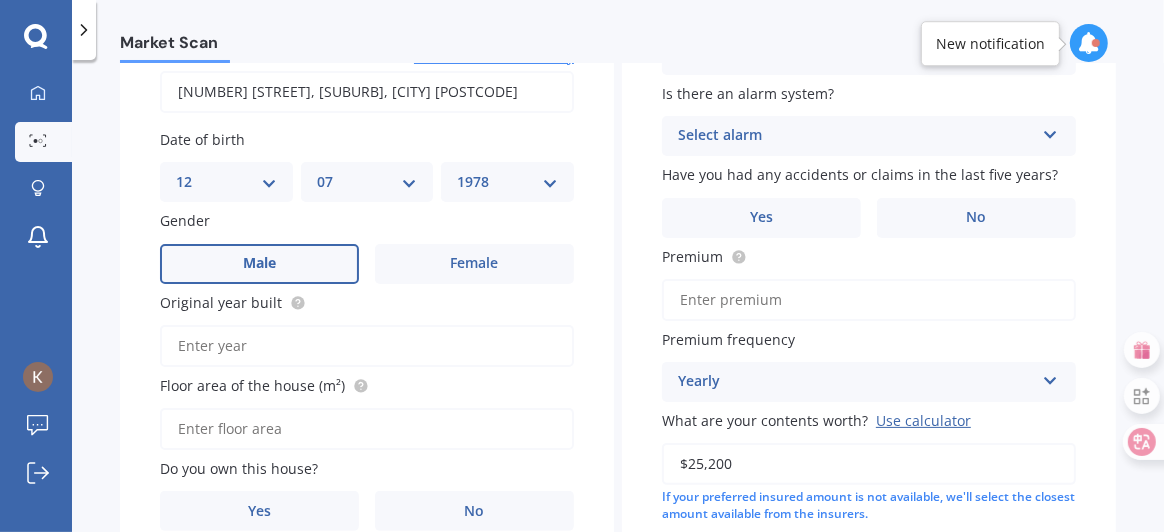 click on "Male" at bounding box center [259, 264] 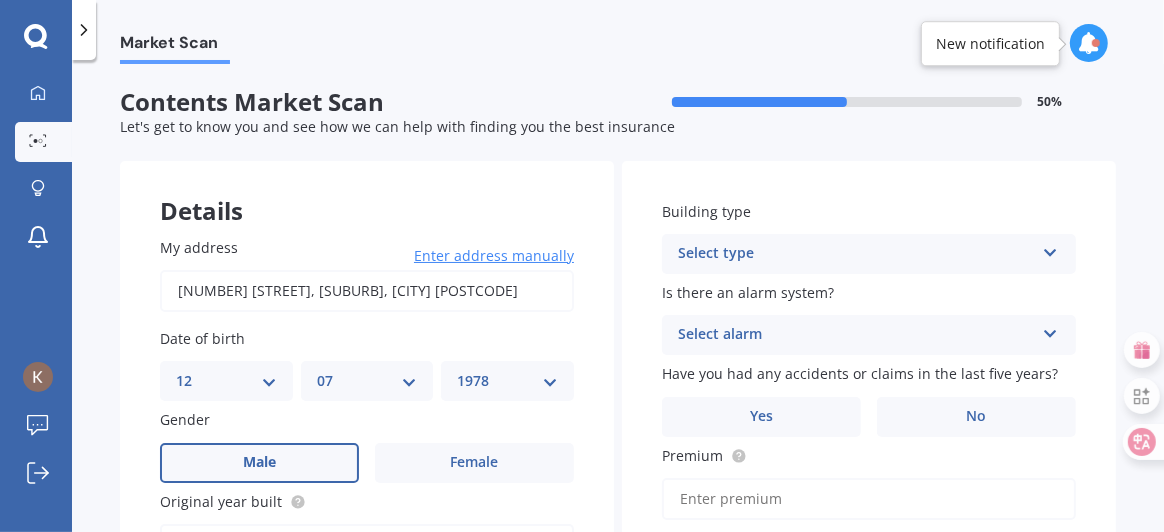 scroll, scrollTop: 199, scrollLeft: 0, axis: vertical 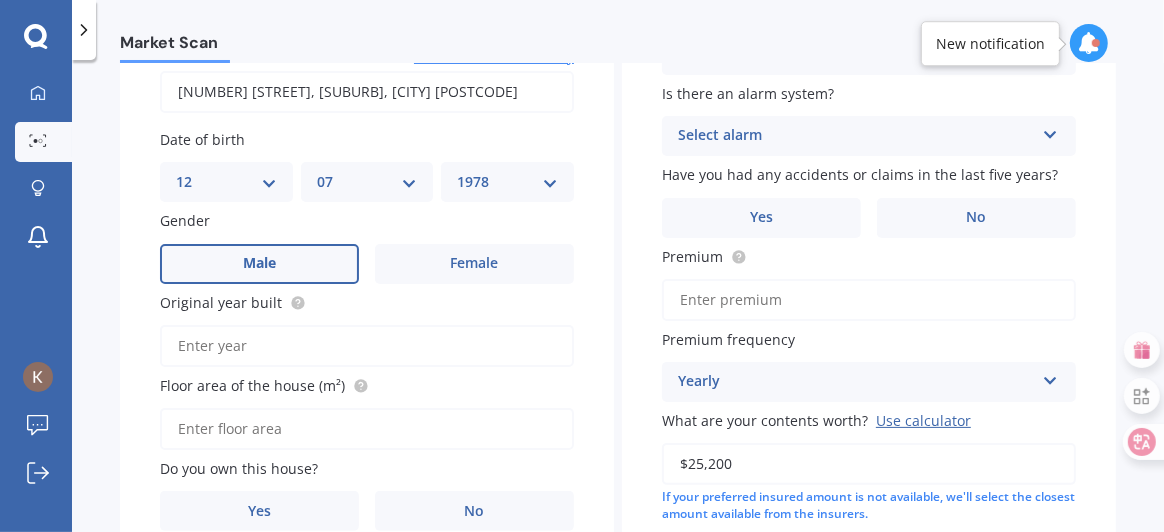 click on "Original year built" at bounding box center [367, 346] 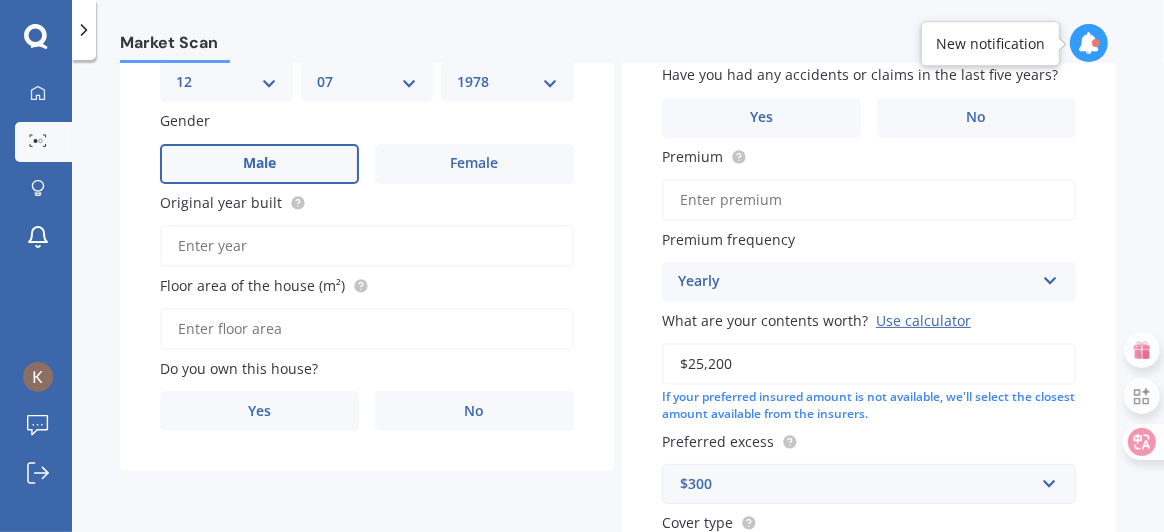 click on "Floor area of the house (m²)" at bounding box center (367, 329) 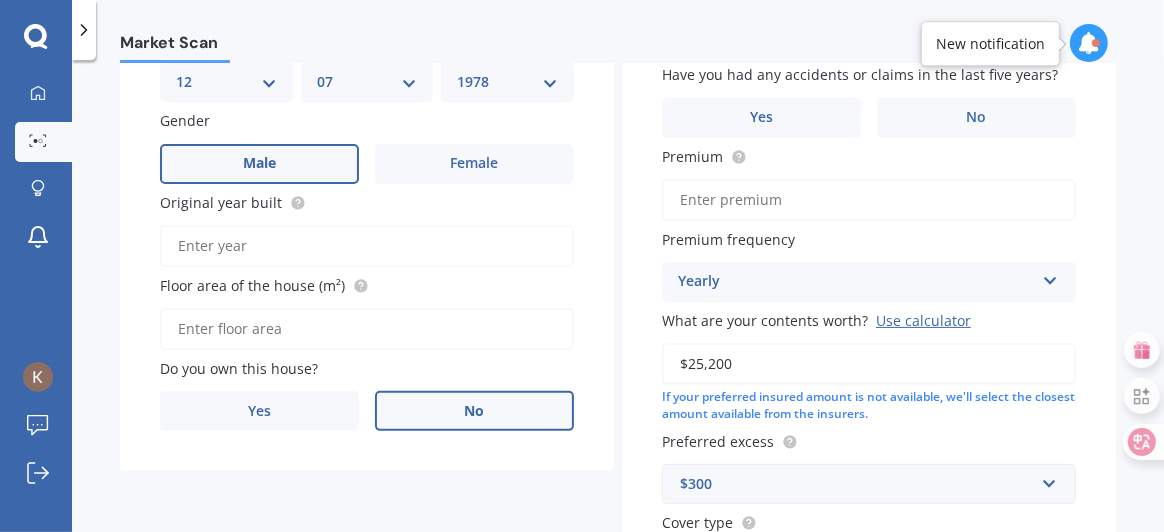 click on "No" at bounding box center (474, 411) 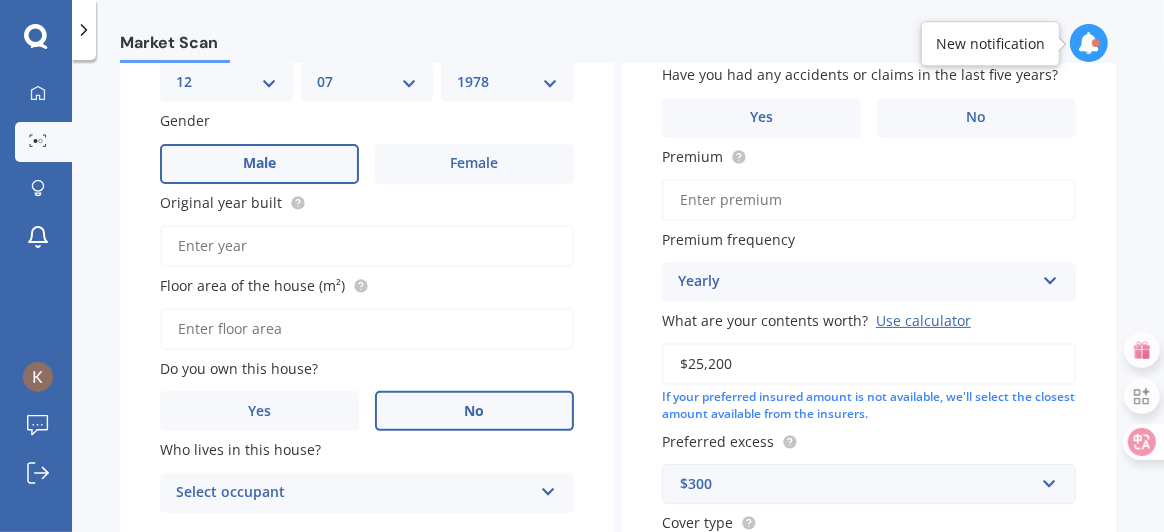 scroll, scrollTop: 499, scrollLeft: 0, axis: vertical 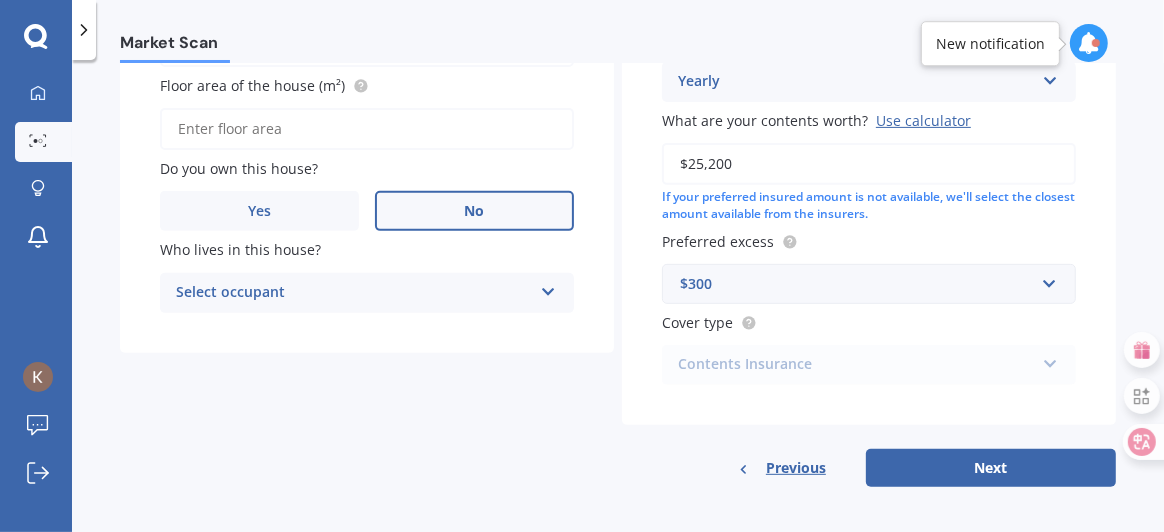 click on "Select occupant" at bounding box center [354, 293] 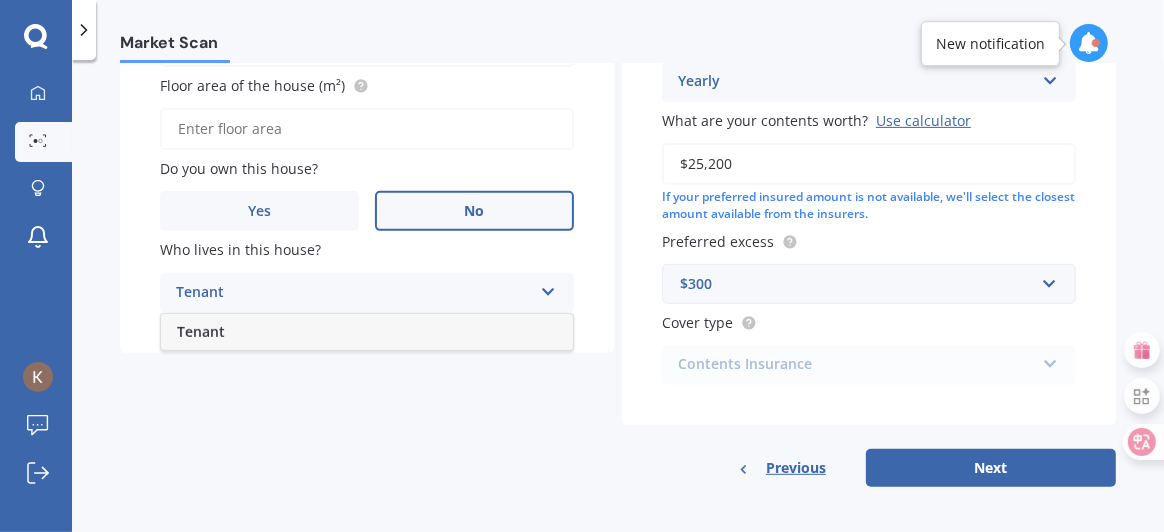 click on "Tenant" at bounding box center (367, 332) 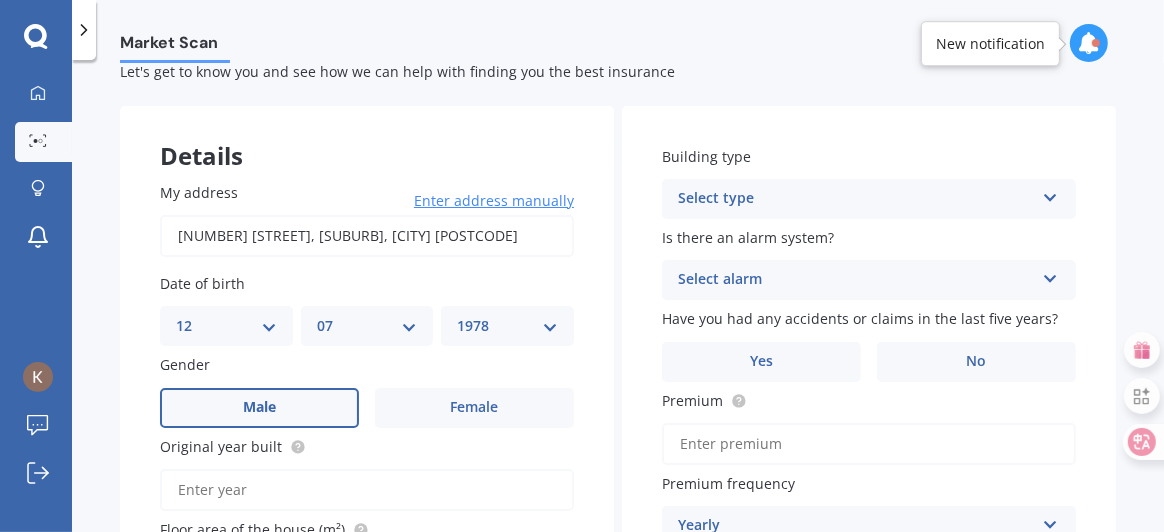 scroll, scrollTop: 0, scrollLeft: 0, axis: both 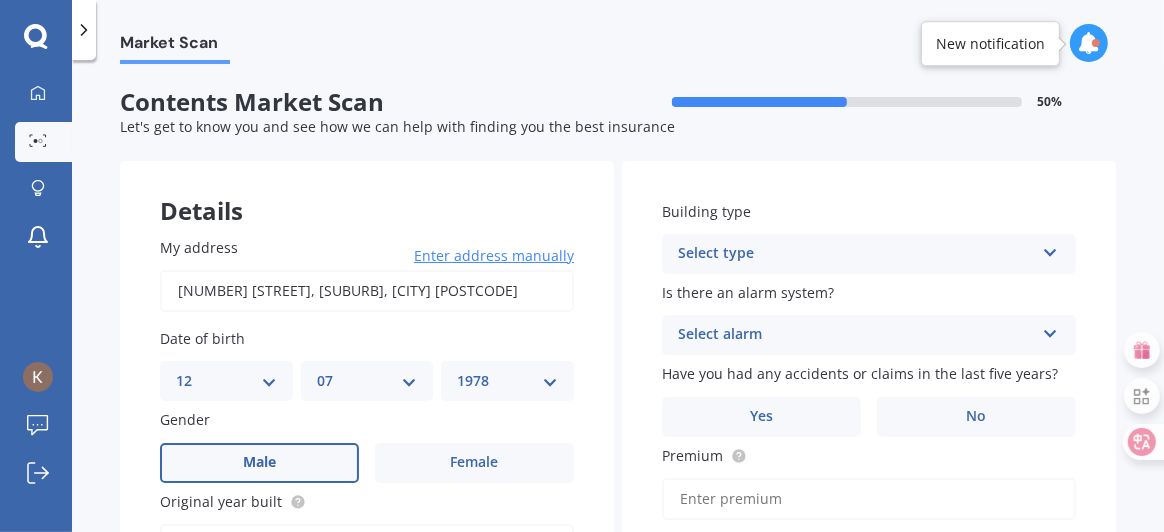 click on "Select type" at bounding box center (856, 254) 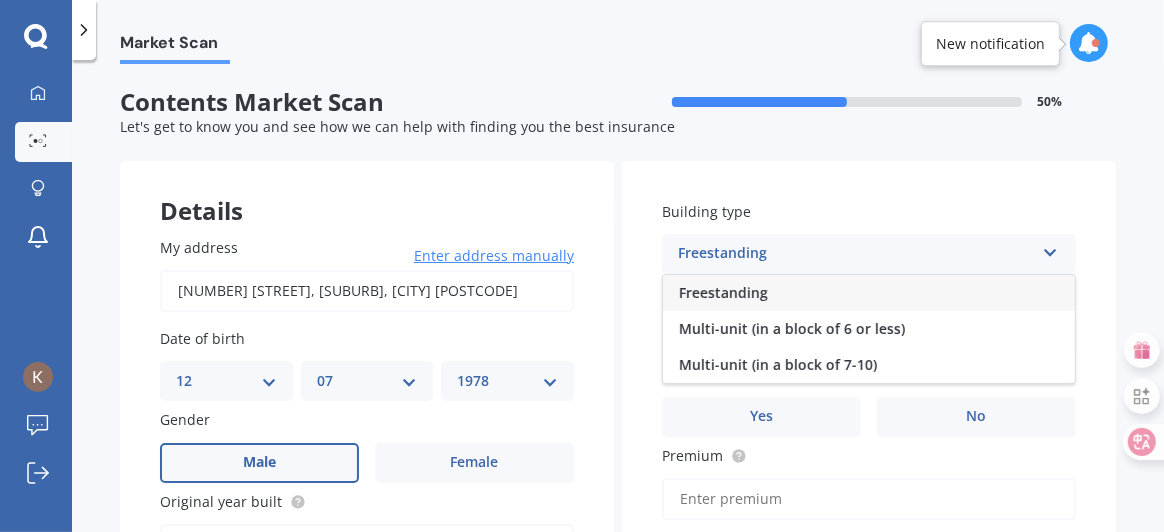 click on "Freestanding" at bounding box center [723, 292] 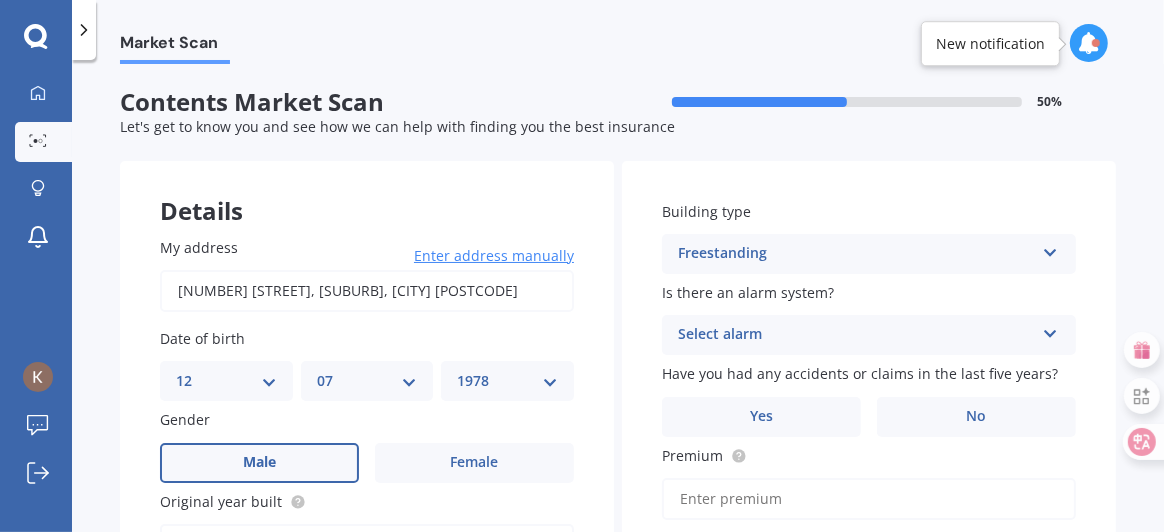 click on "Select alarm" at bounding box center [856, 335] 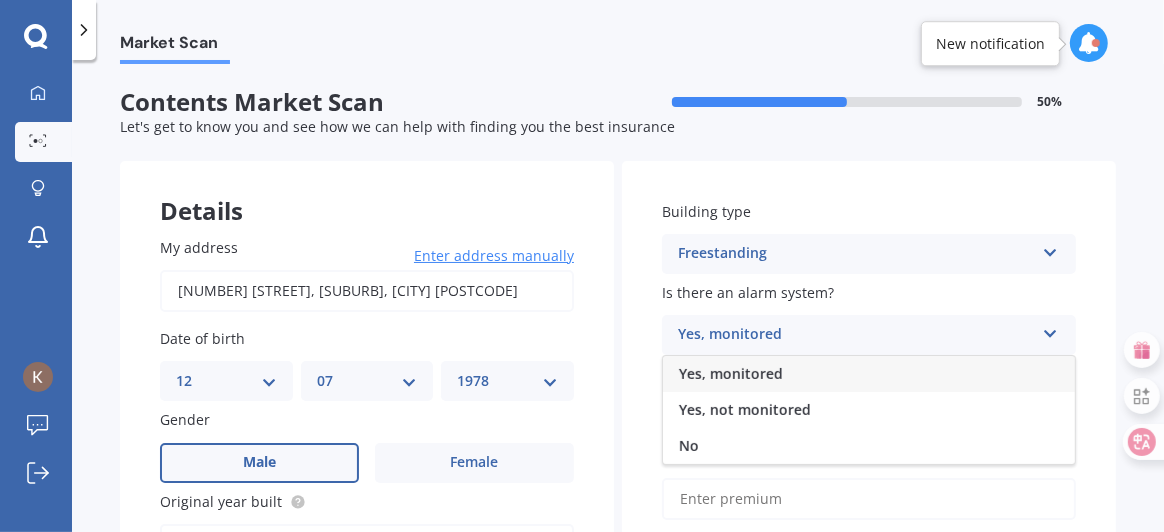 click on "Yes, monitored" at bounding box center [731, 373] 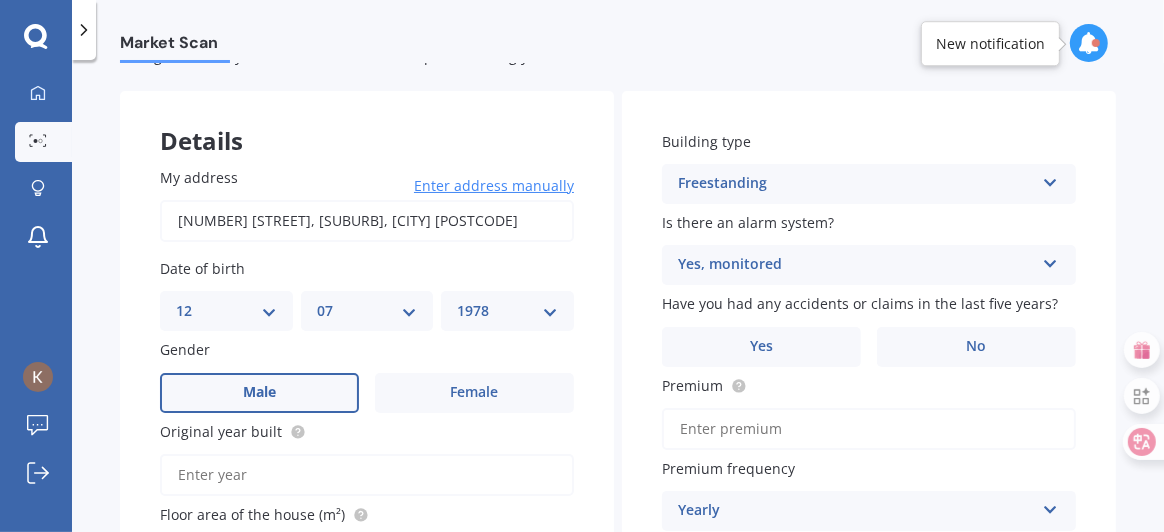 scroll, scrollTop: 99, scrollLeft: 0, axis: vertical 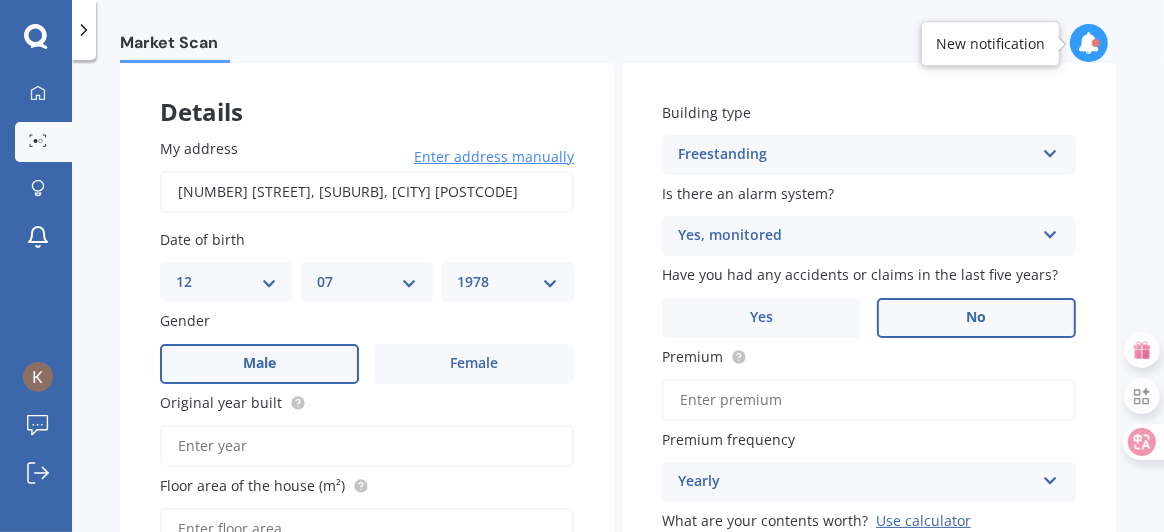 click on "No" at bounding box center [976, 318] 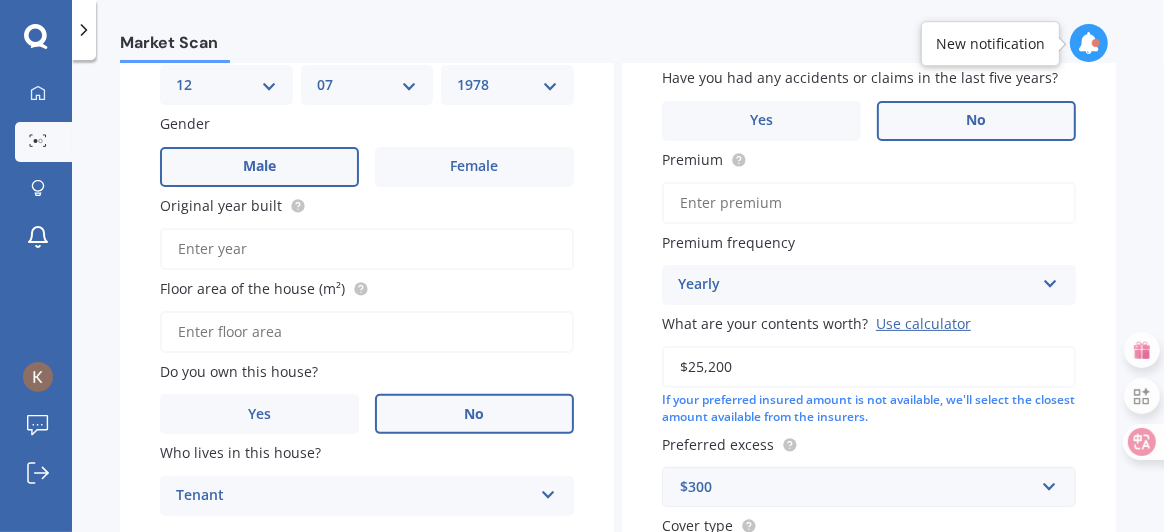 scroll, scrollTop: 299, scrollLeft: 0, axis: vertical 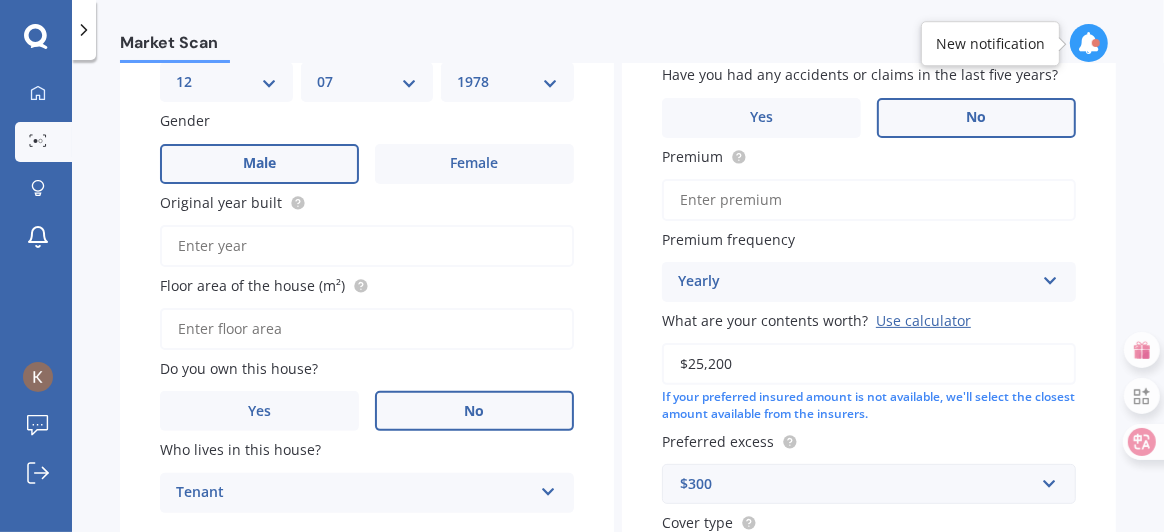 click on "Premium" at bounding box center [869, 200] 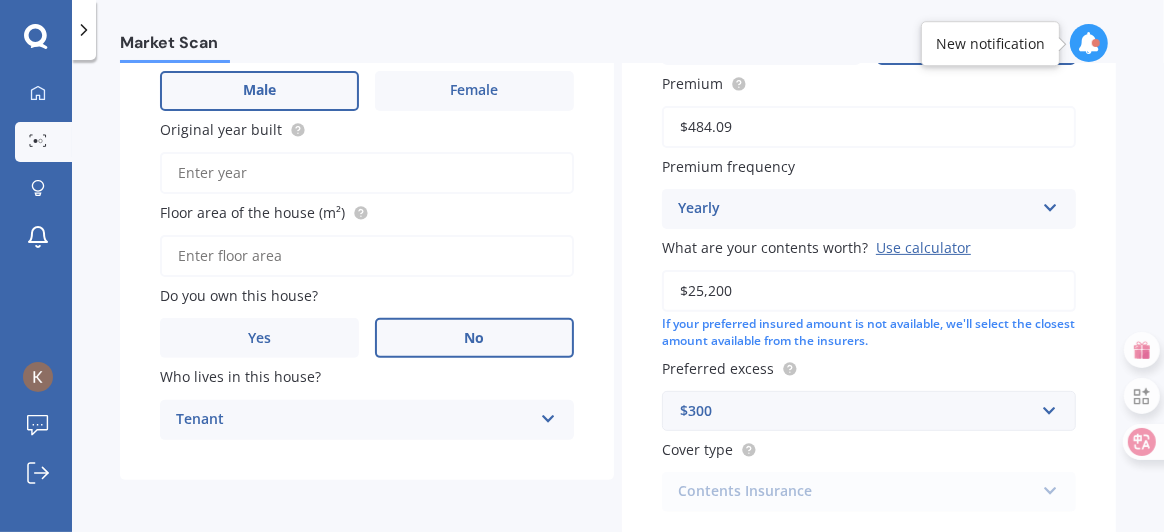 scroll, scrollTop: 399, scrollLeft: 0, axis: vertical 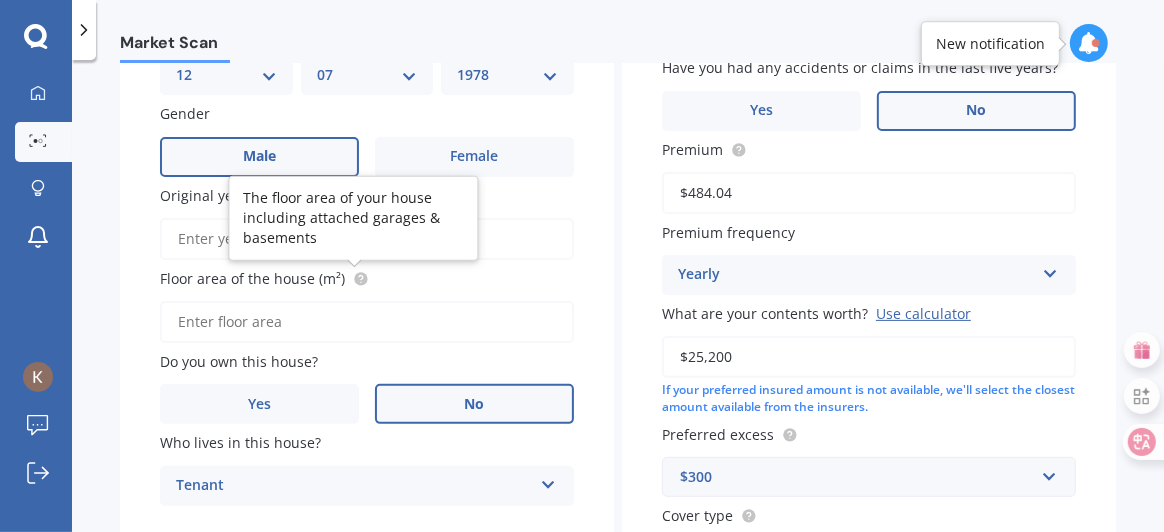 type on "$484.04" 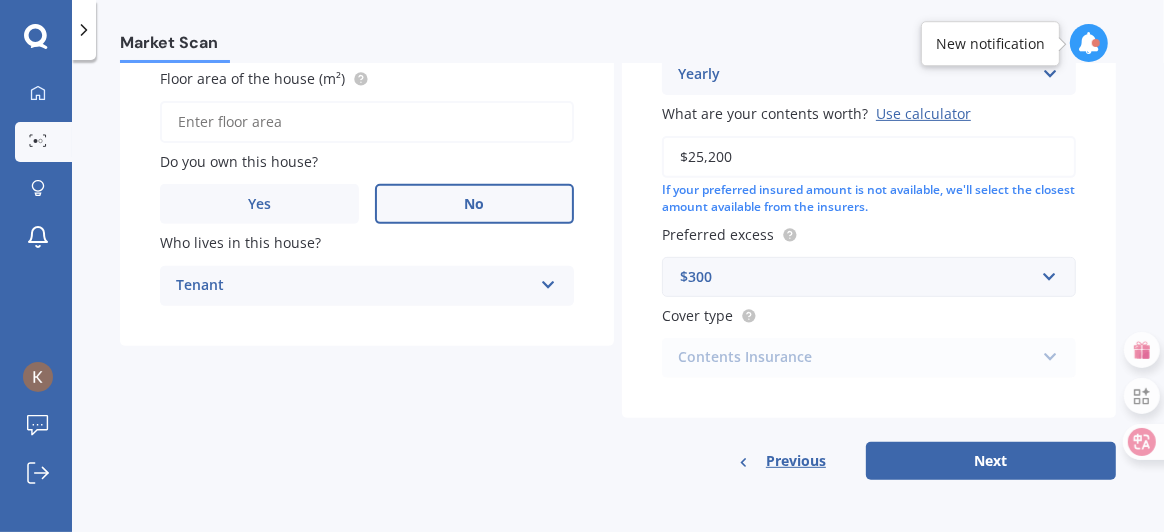 scroll, scrollTop: 406, scrollLeft: 0, axis: vertical 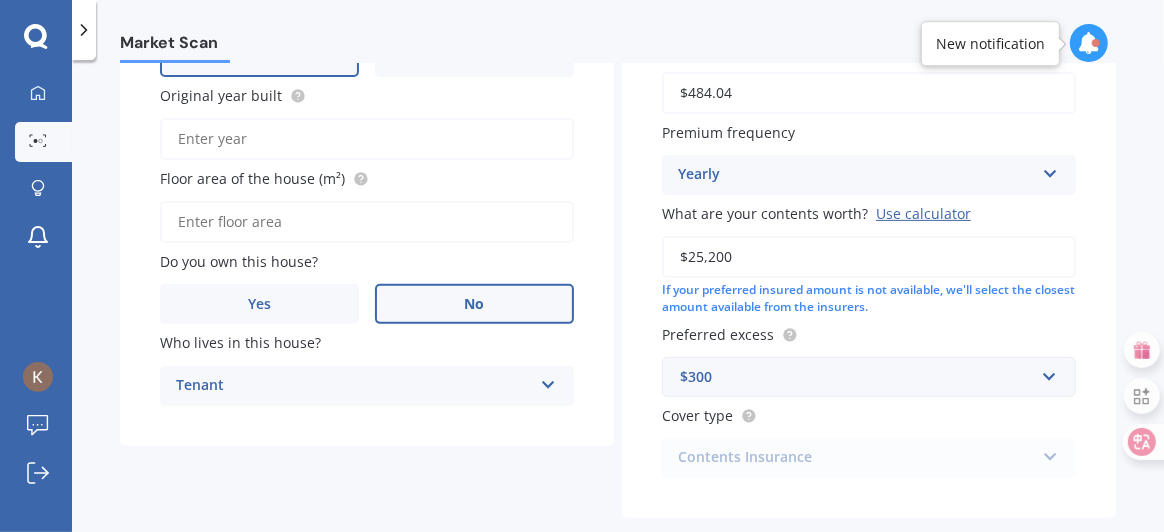click on "Floor area of the house (m²)" at bounding box center [367, 222] 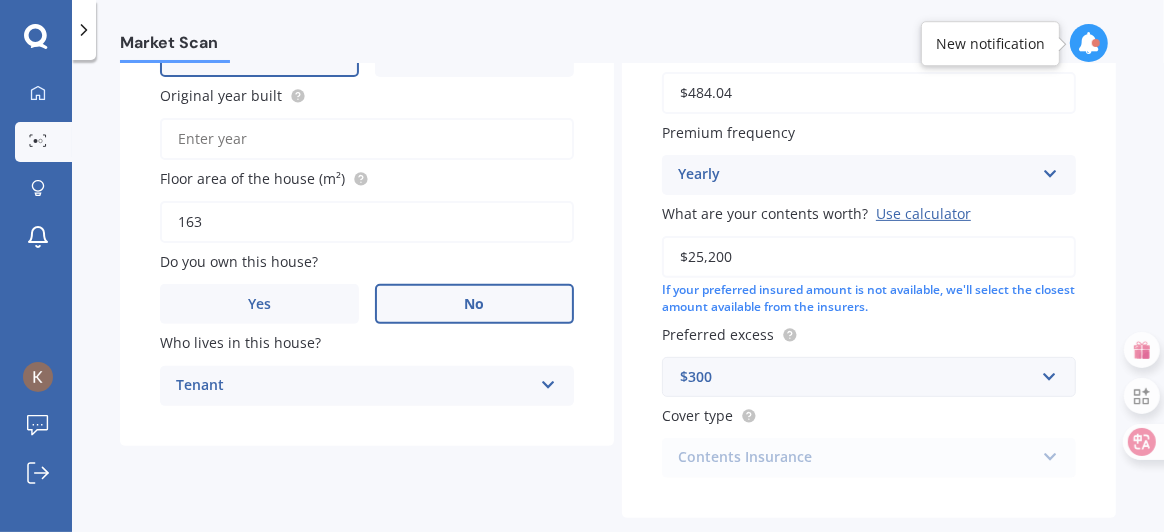 type on "163" 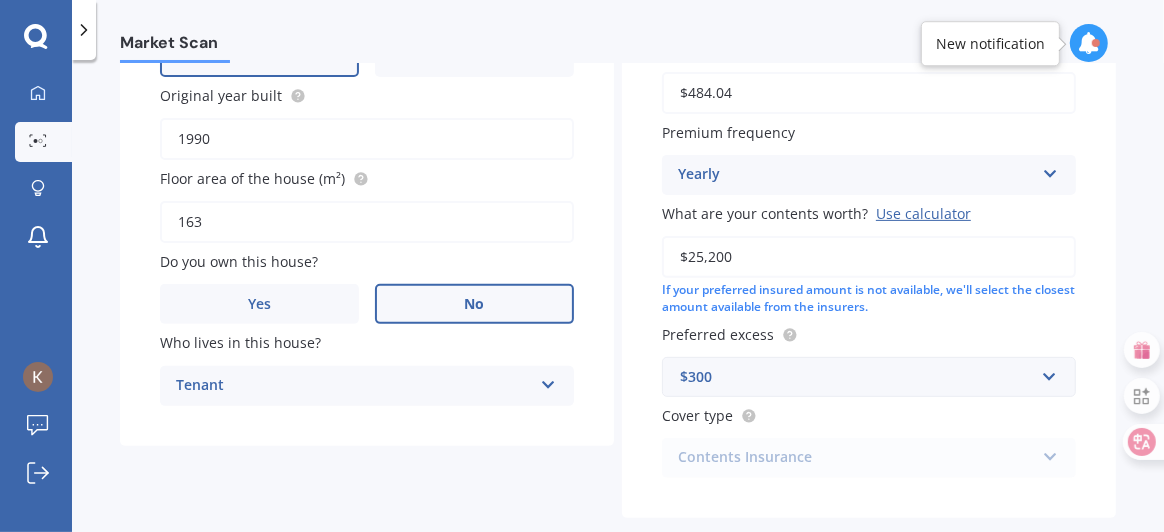 scroll, scrollTop: 506, scrollLeft: 0, axis: vertical 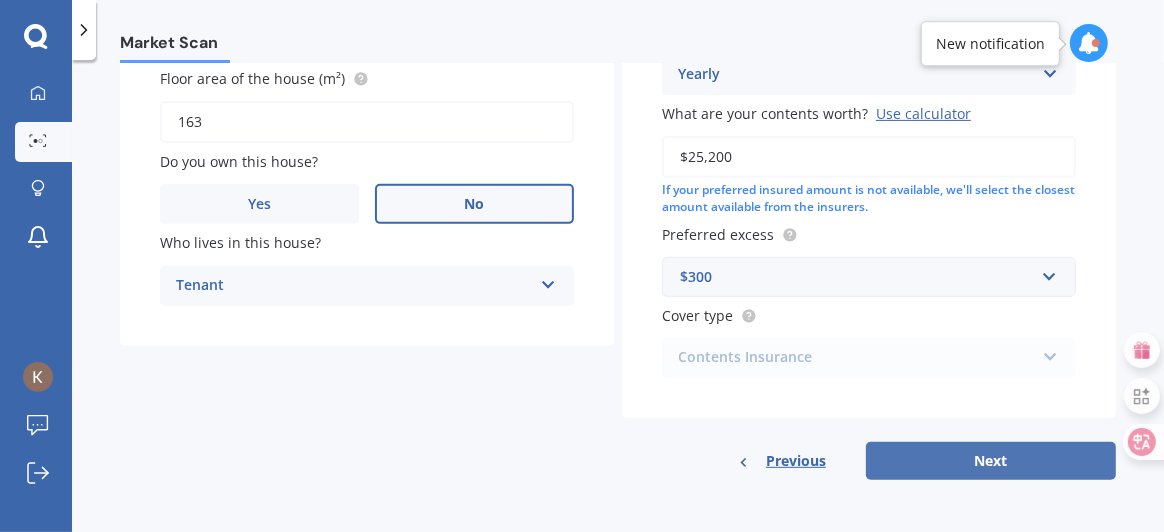 type on "1990" 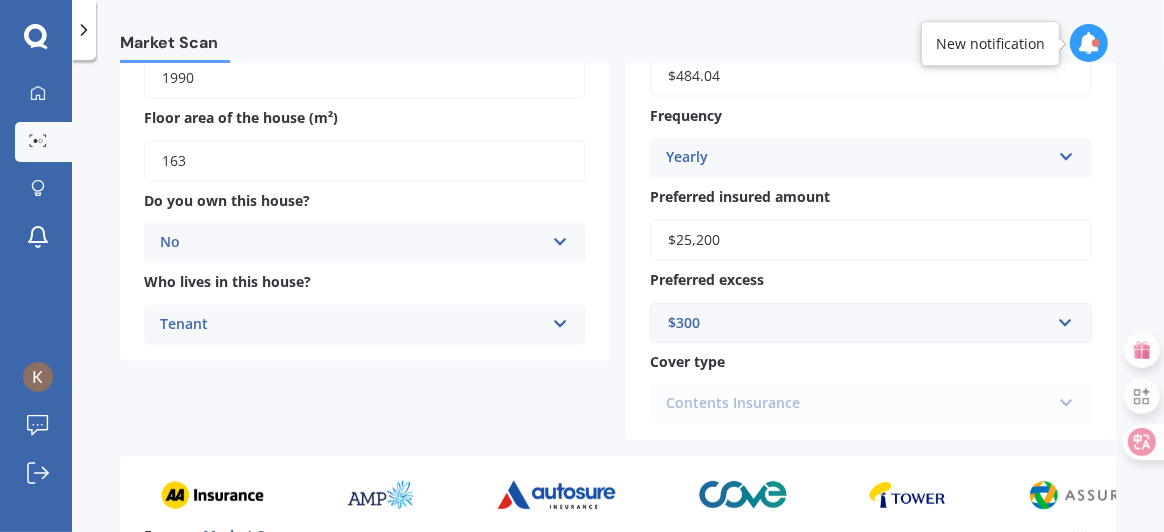 scroll, scrollTop: 599, scrollLeft: 0, axis: vertical 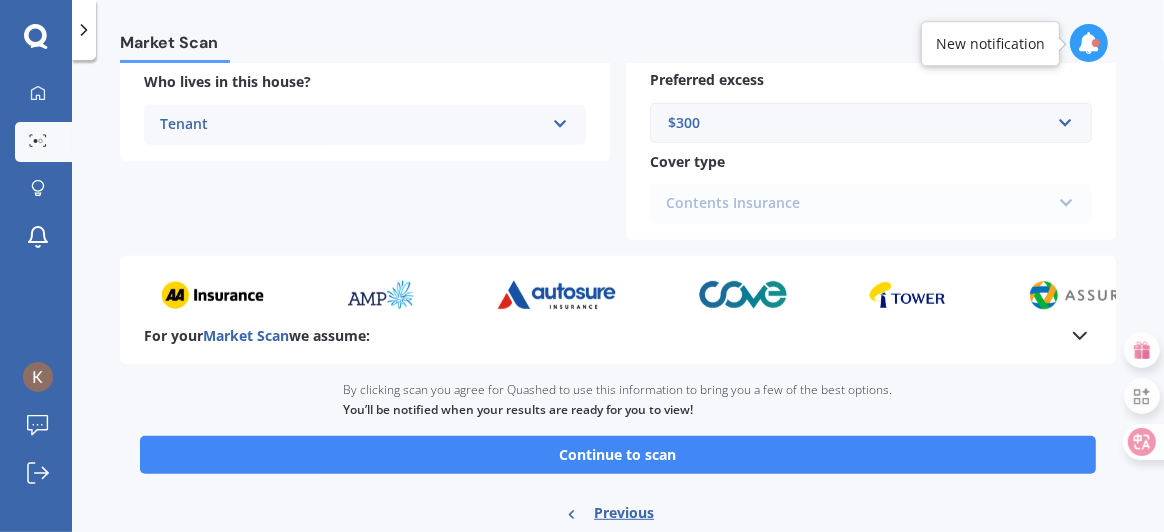 click on "Contents Insurance Contents Insurance Limited Contents" at bounding box center [871, 204] 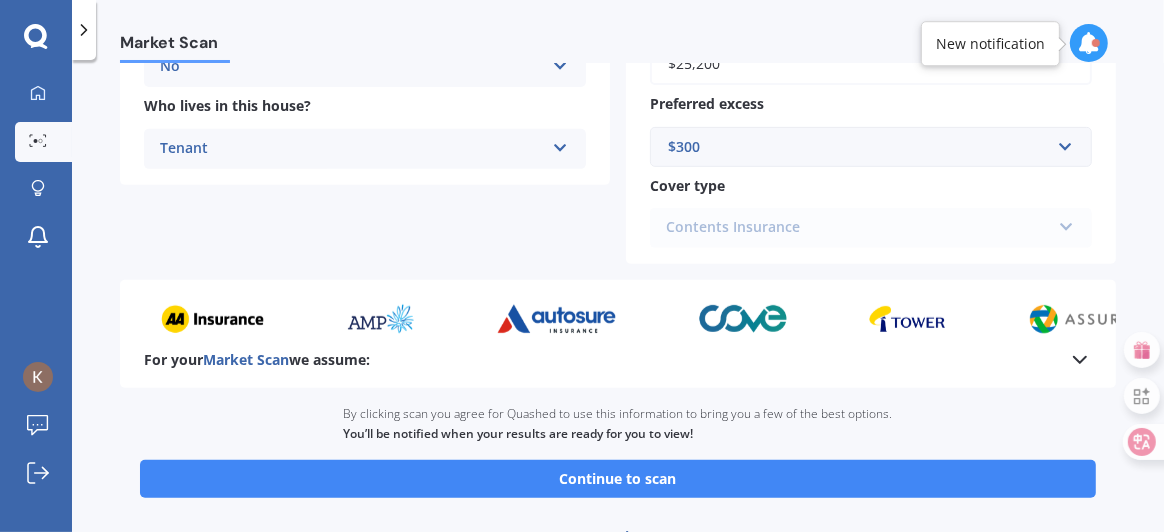 scroll, scrollTop: 662, scrollLeft: 0, axis: vertical 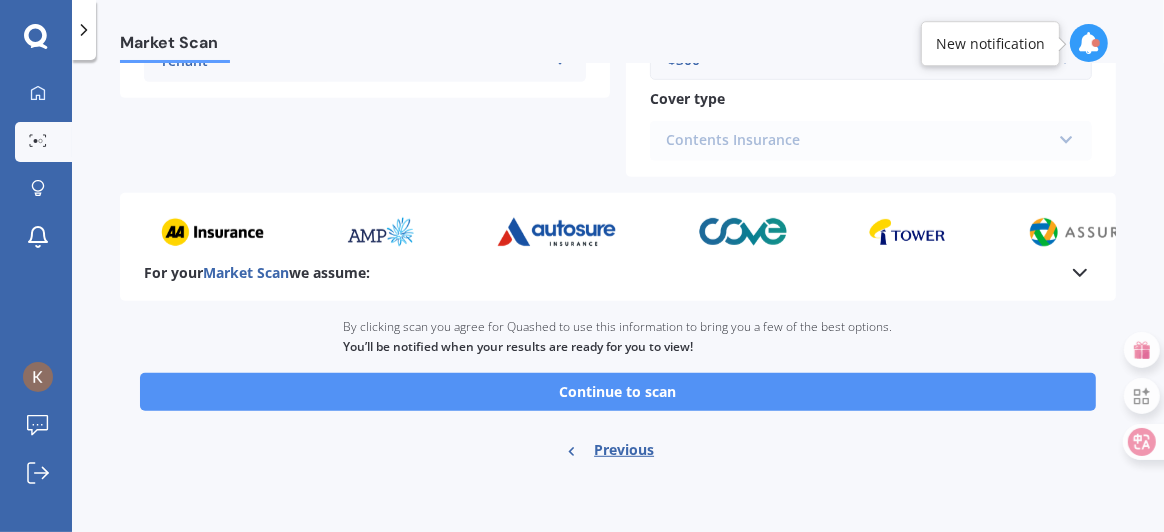 click on "Continue to scan" at bounding box center (618, 392) 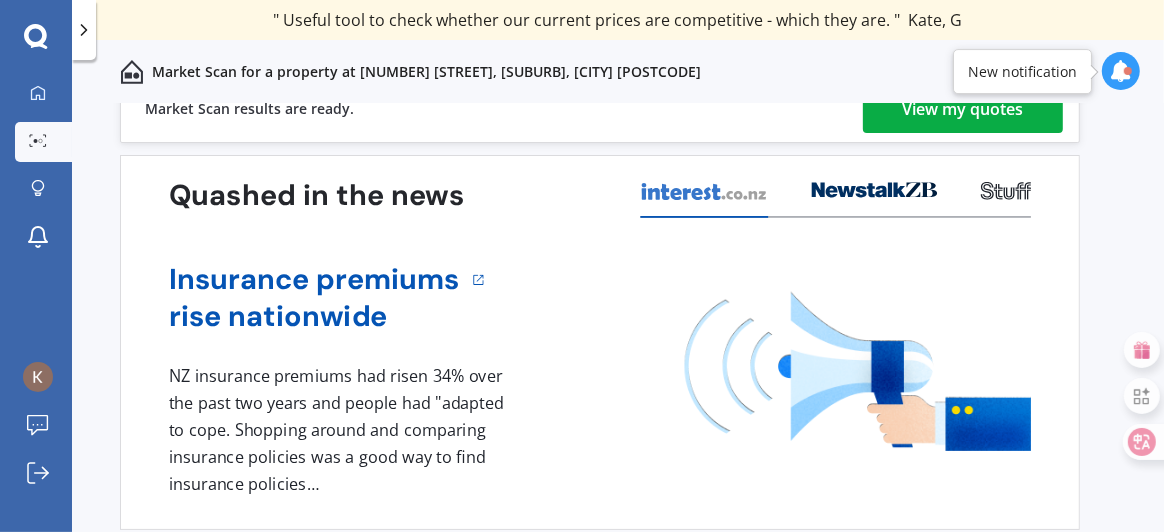 scroll, scrollTop: 0, scrollLeft: 0, axis: both 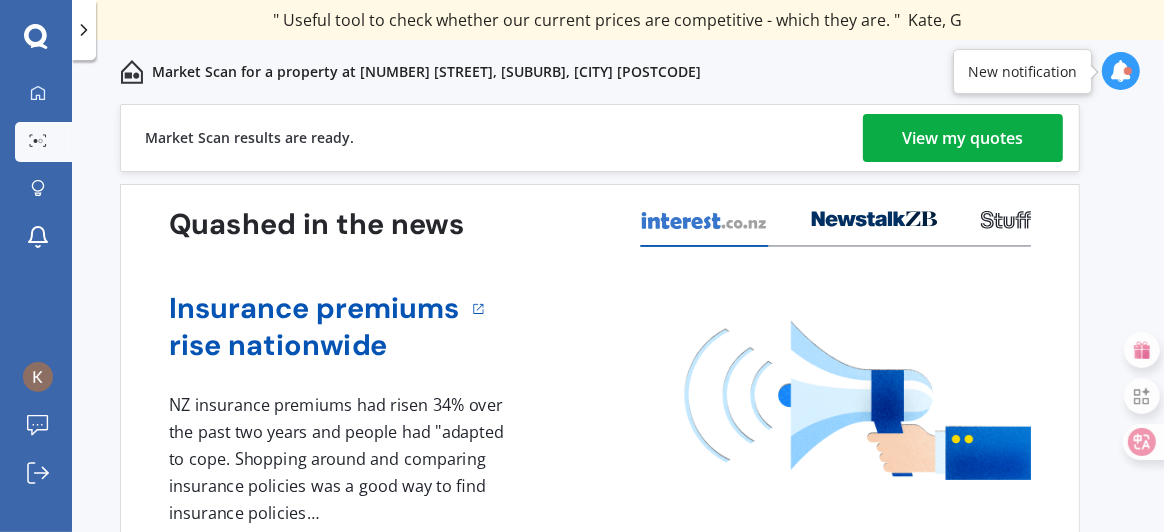 click on "View my quotes" at bounding box center [963, 138] 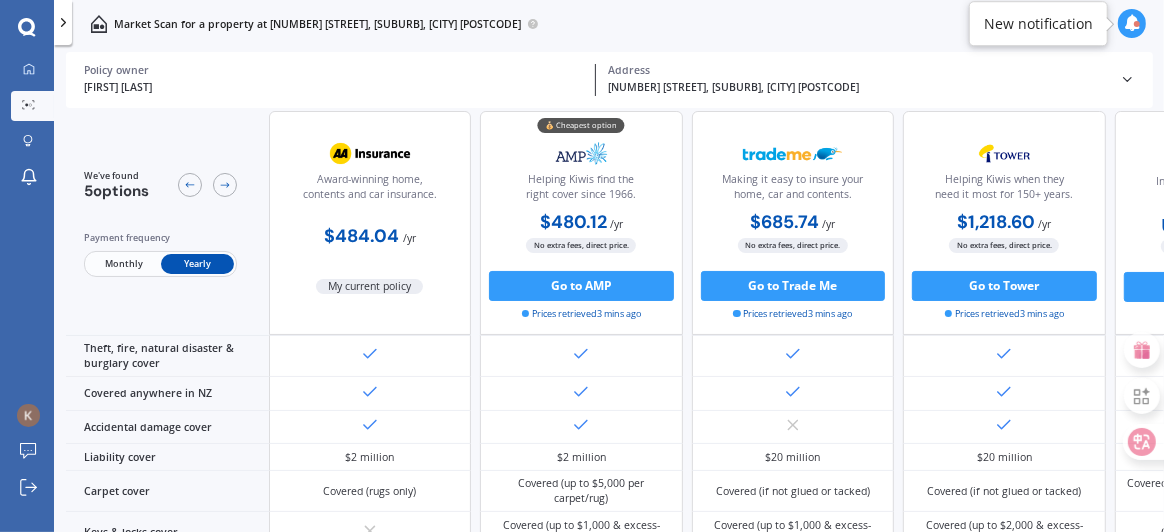 scroll, scrollTop: 0, scrollLeft: 0, axis: both 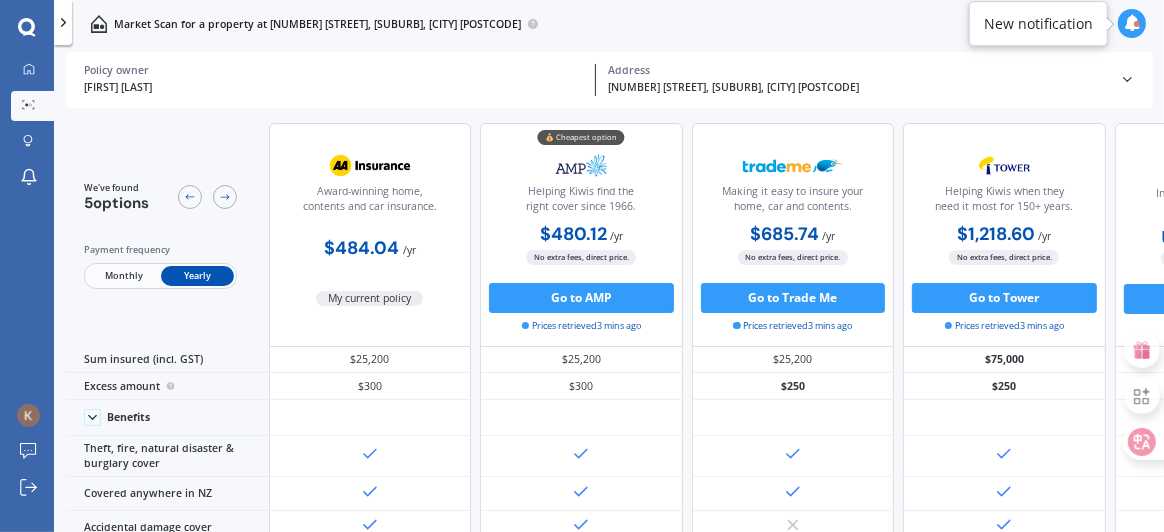 click 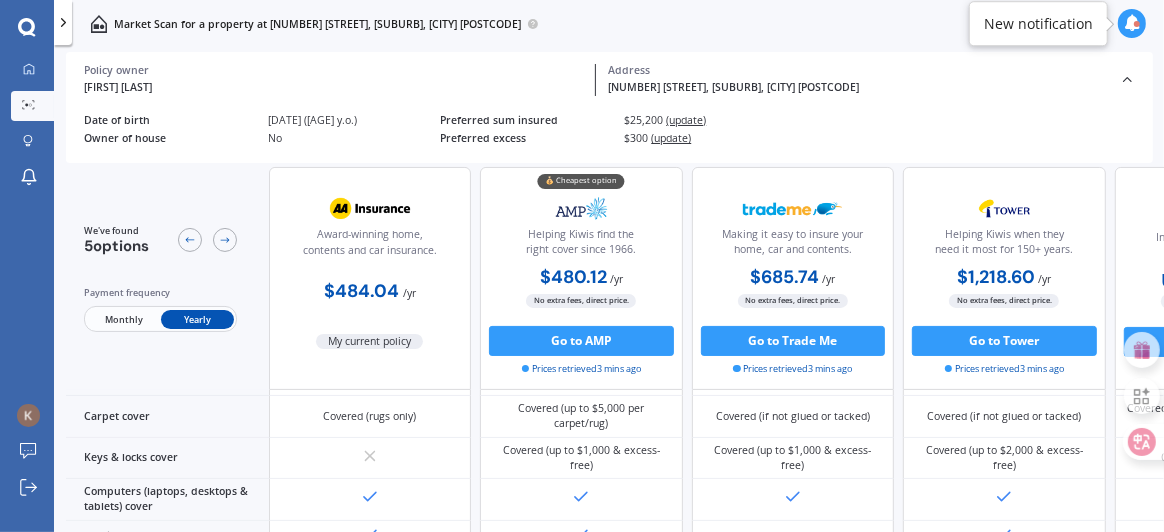 scroll, scrollTop: 0, scrollLeft: 0, axis: both 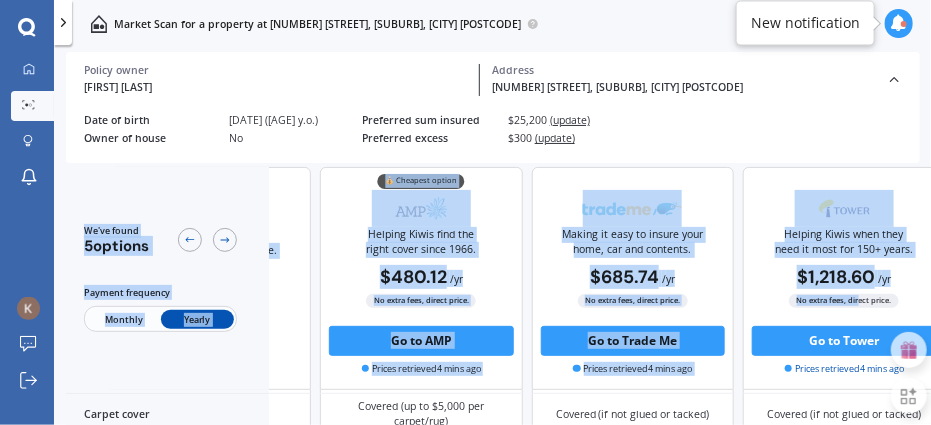 drag, startPoint x: 855, startPoint y: 135, endPoint x: 718, endPoint y: 304, distance: 217.5546 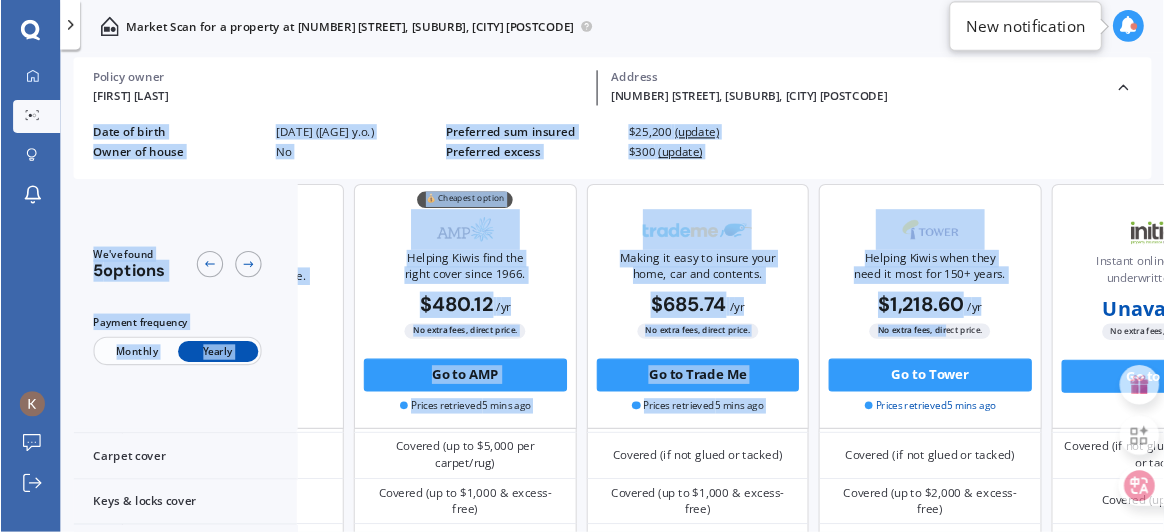scroll, scrollTop: 310, scrollLeft: 213, axis: both 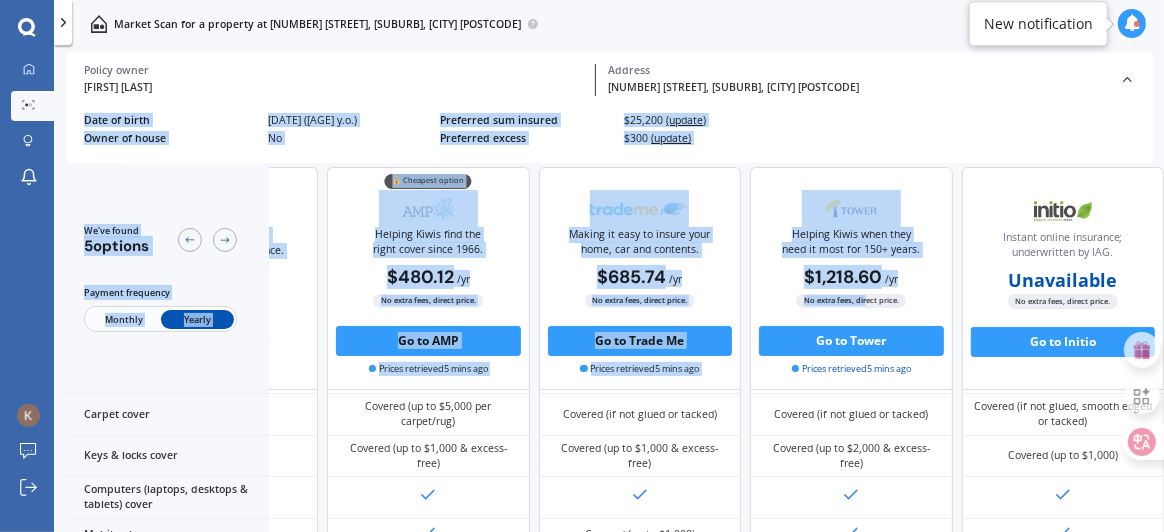 drag, startPoint x: 864, startPoint y: 1, endPoint x: 268, endPoint y: 386, distance: 709.53577 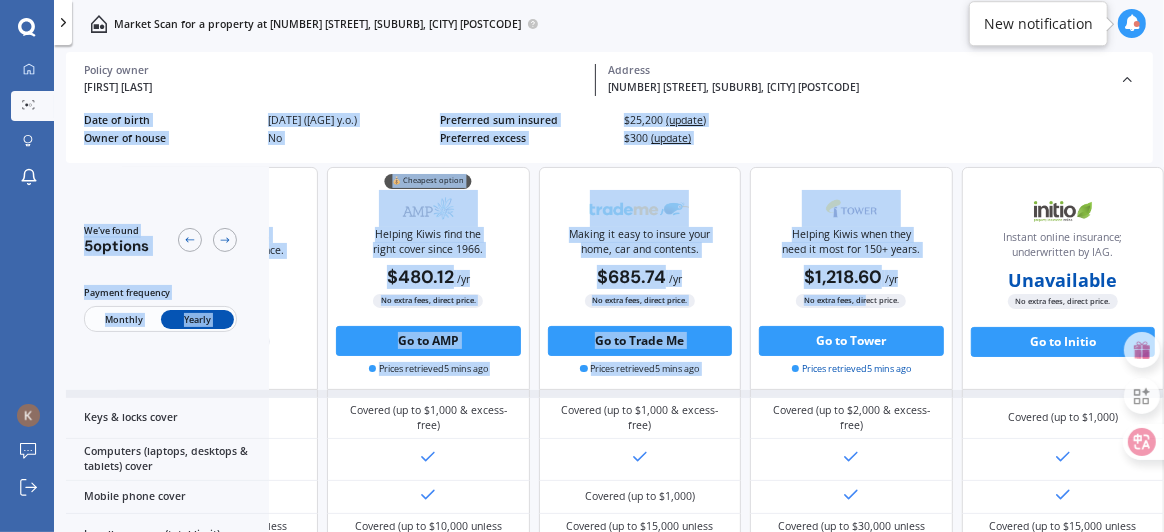 scroll, scrollTop: 399, scrollLeft: 213, axis: both 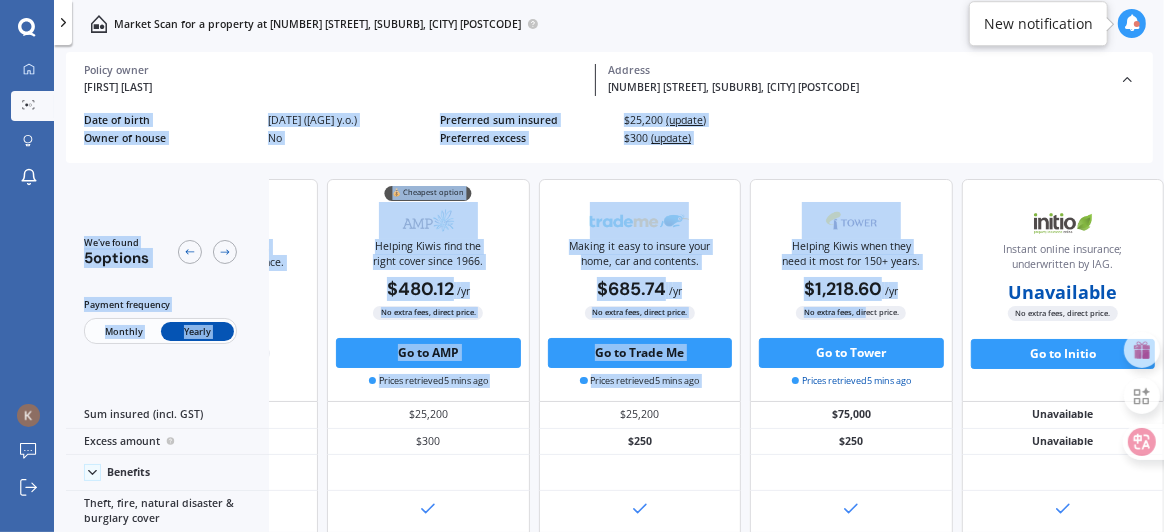 click at bounding box center [975, 132] 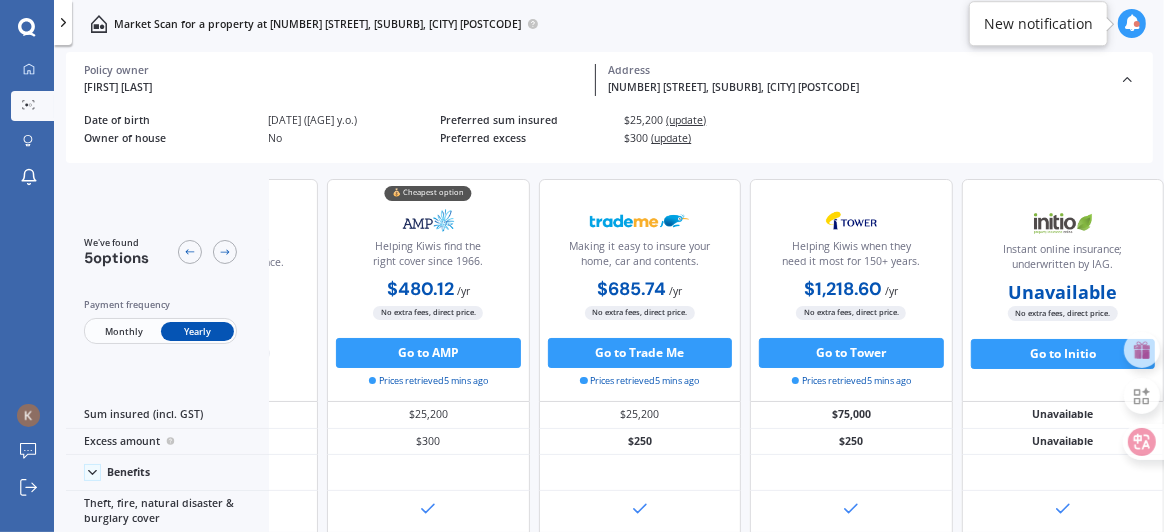 drag, startPoint x: 1128, startPoint y: 13, endPoint x: 1136, endPoint y: 29, distance: 17.888544 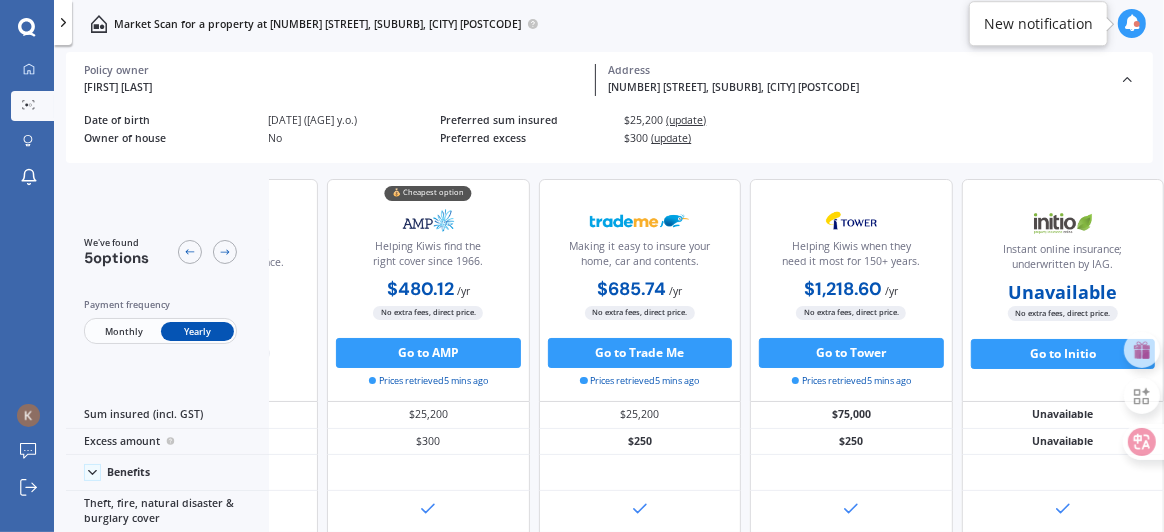 click at bounding box center [1132, 23] 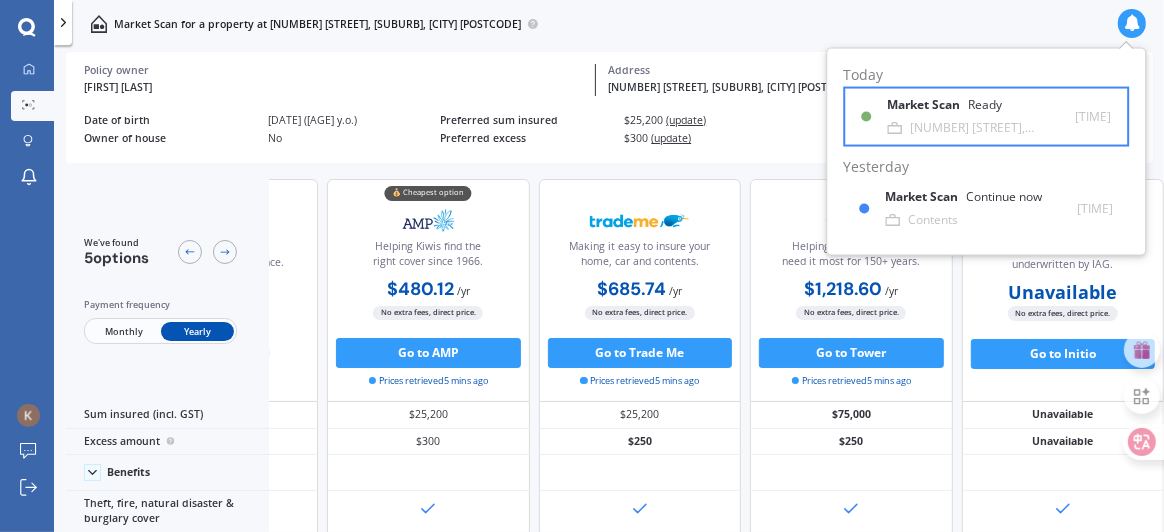 click on "Market Scan Ready" at bounding box center [956, 109] 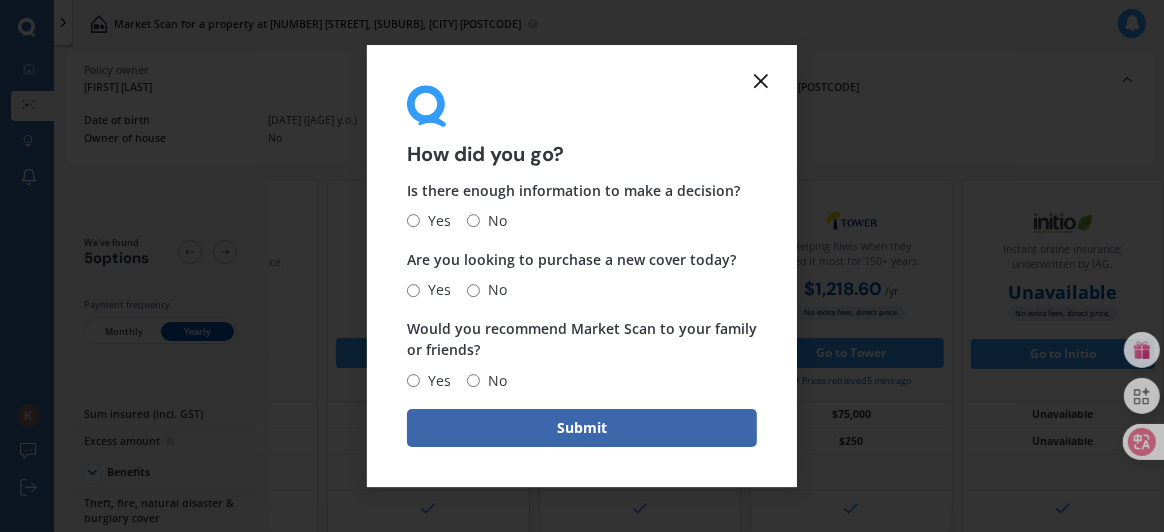 click 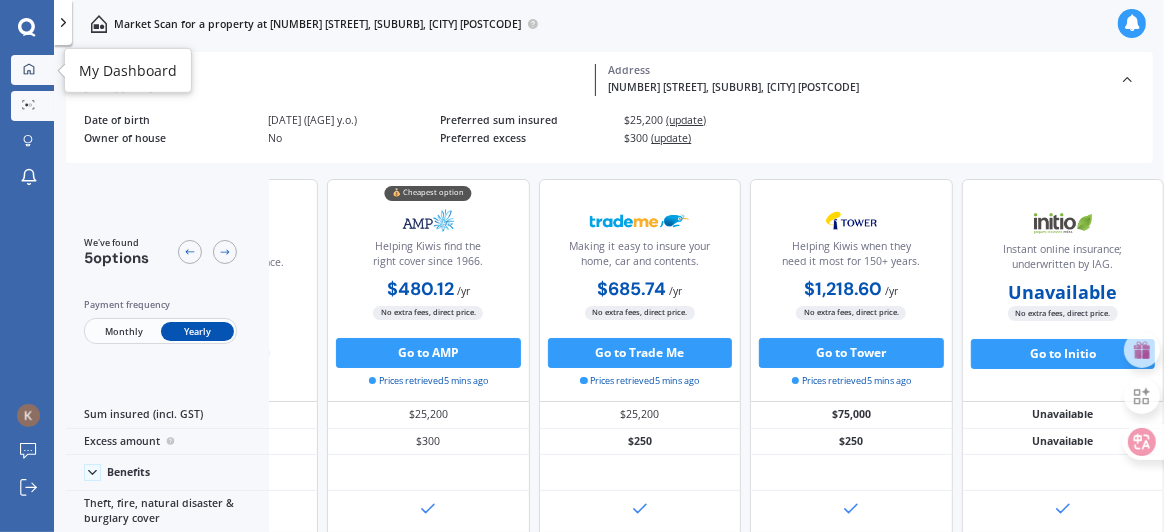 drag, startPoint x: 67, startPoint y: 69, endPoint x: 29, endPoint y: 69, distance: 38 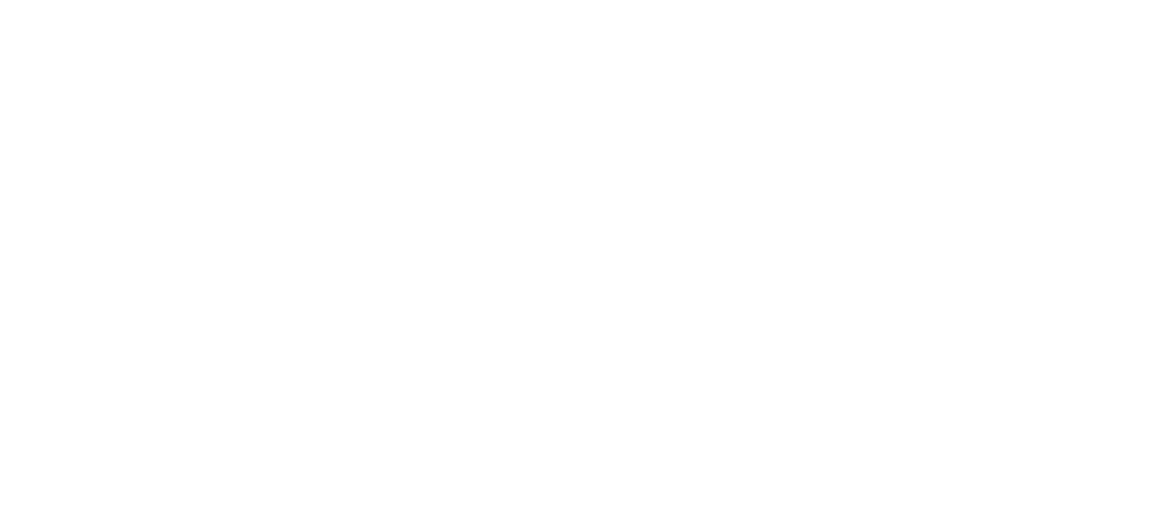 scroll, scrollTop: 0, scrollLeft: 0, axis: both 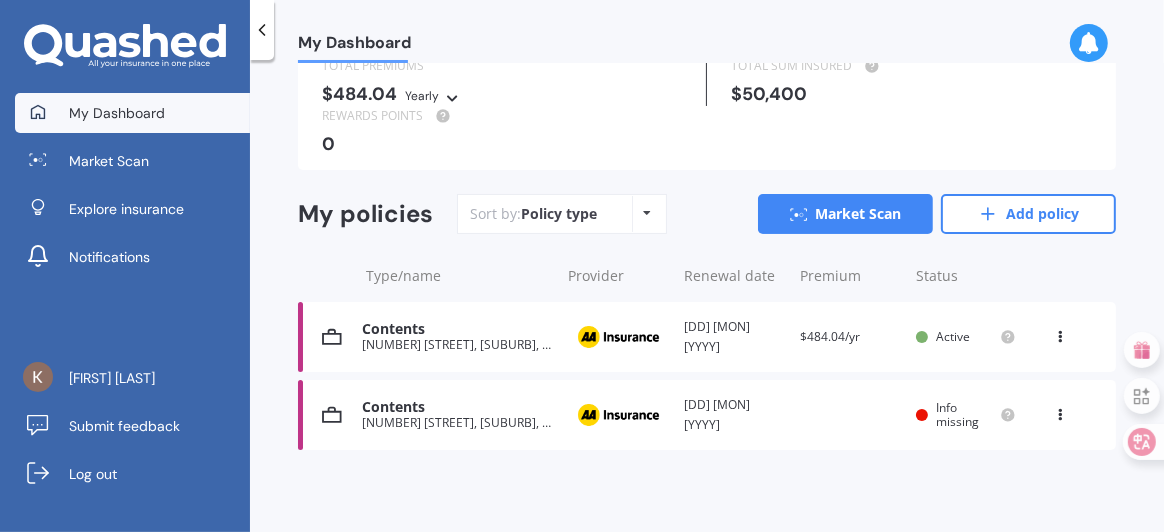 click on "View option View policy Delete" at bounding box center (1062, 415) 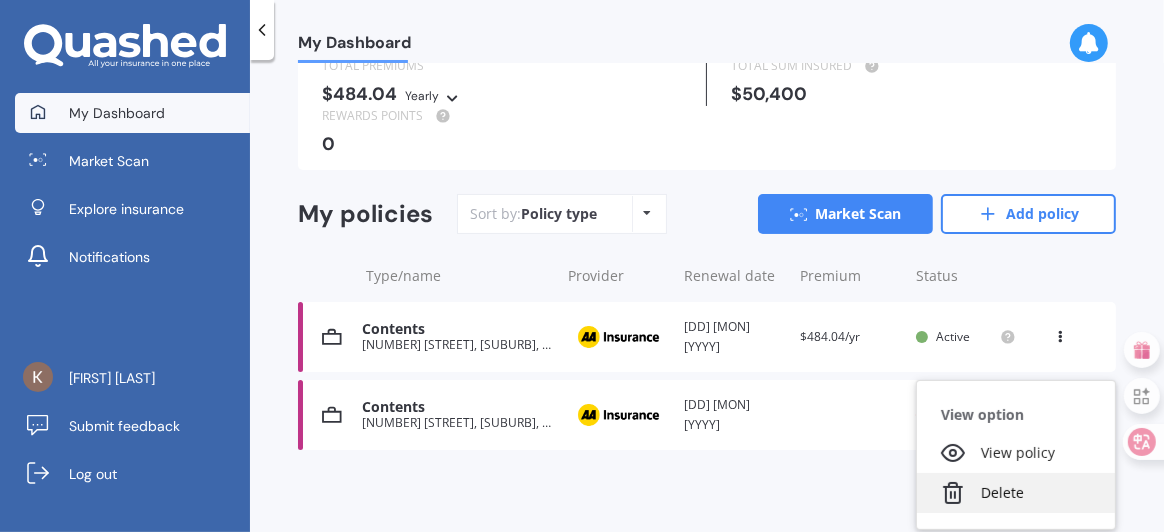 click on "Delete" at bounding box center [1016, 493] 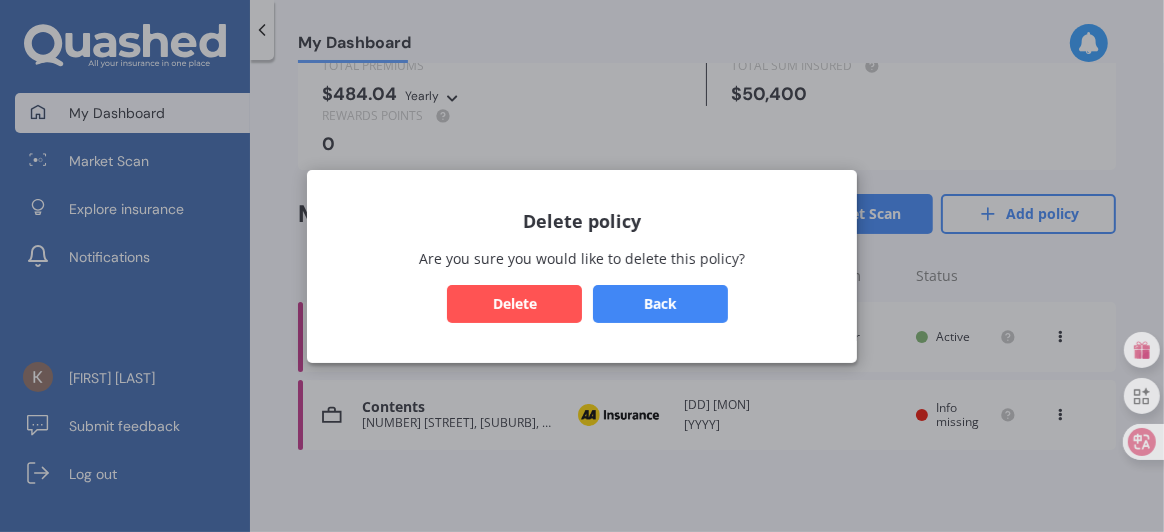 click on "Delete" at bounding box center [514, 303] 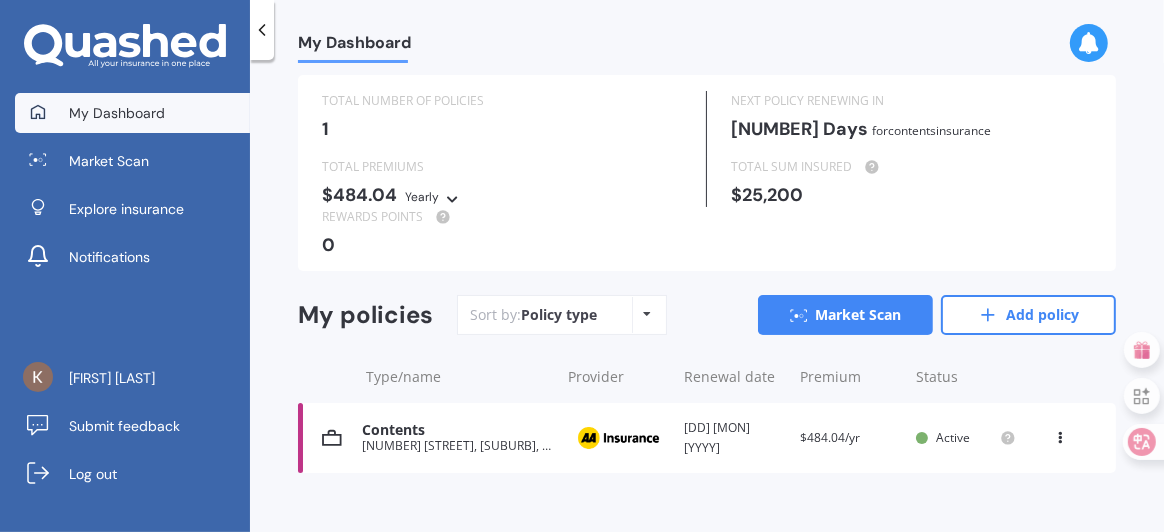 scroll, scrollTop: 72, scrollLeft: 0, axis: vertical 